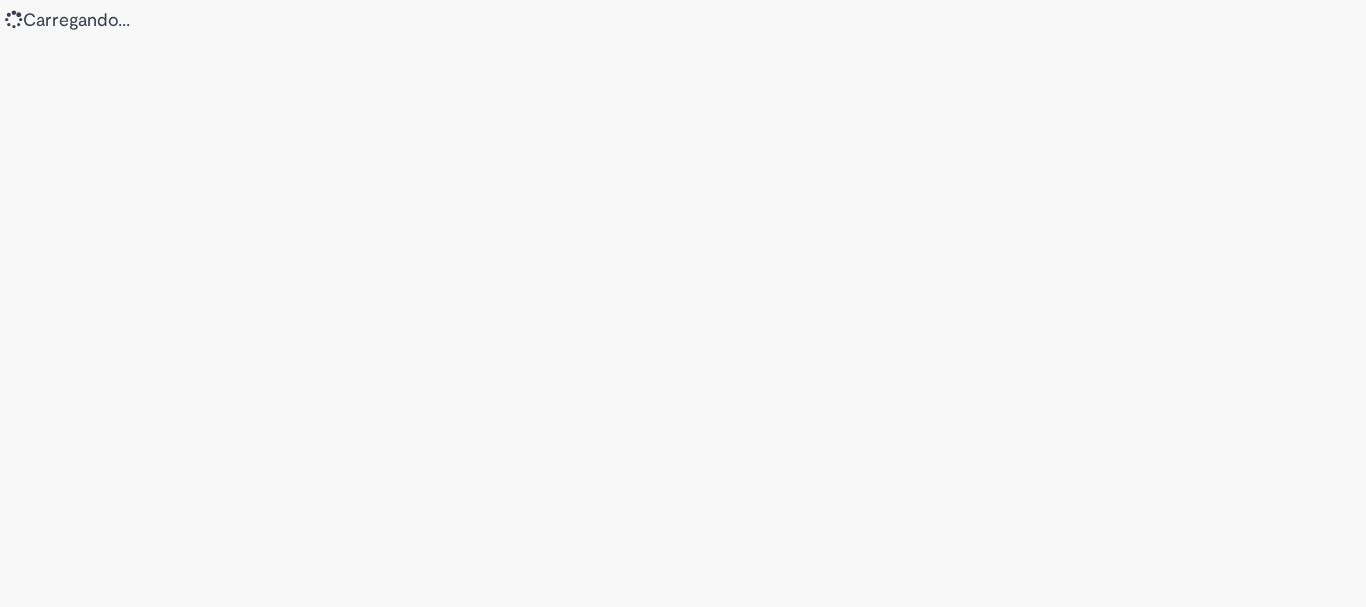 scroll, scrollTop: 0, scrollLeft: 0, axis: both 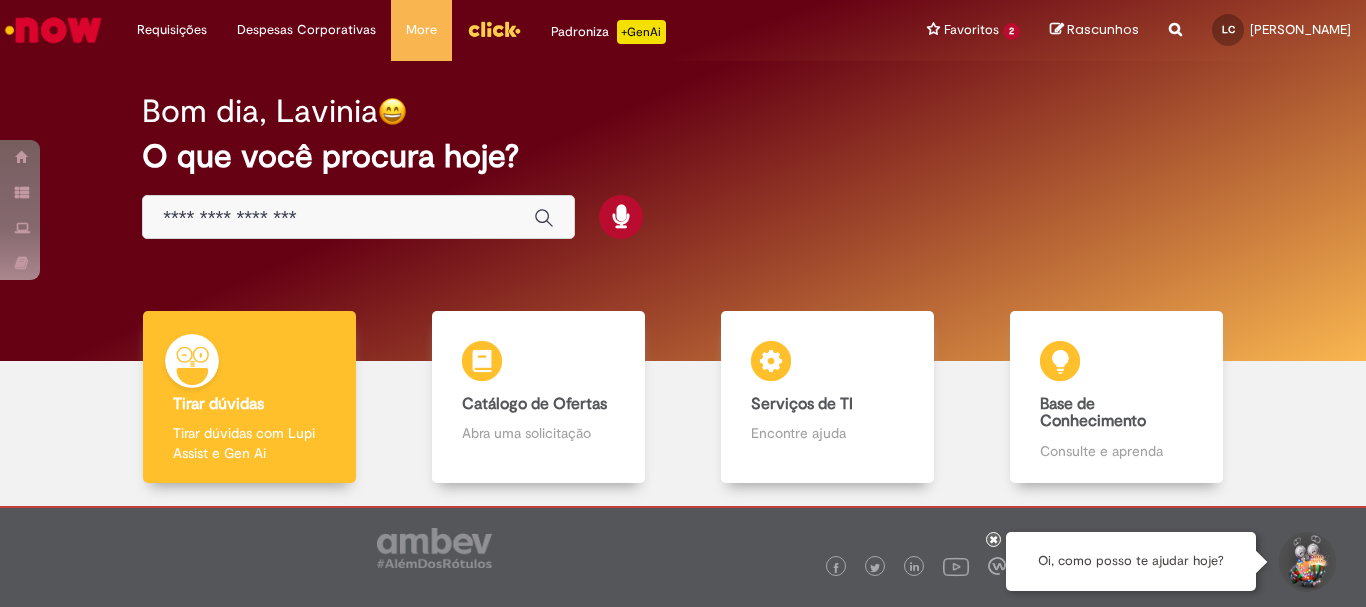 click at bounding box center (338, 218) 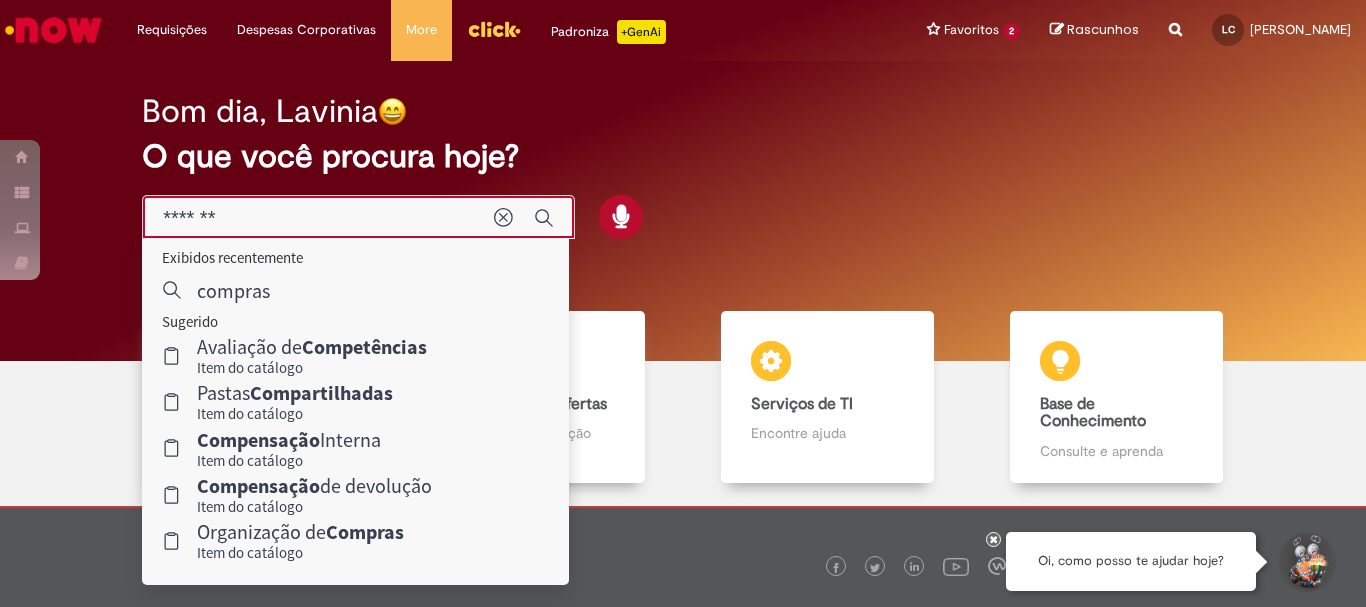 type on "*********" 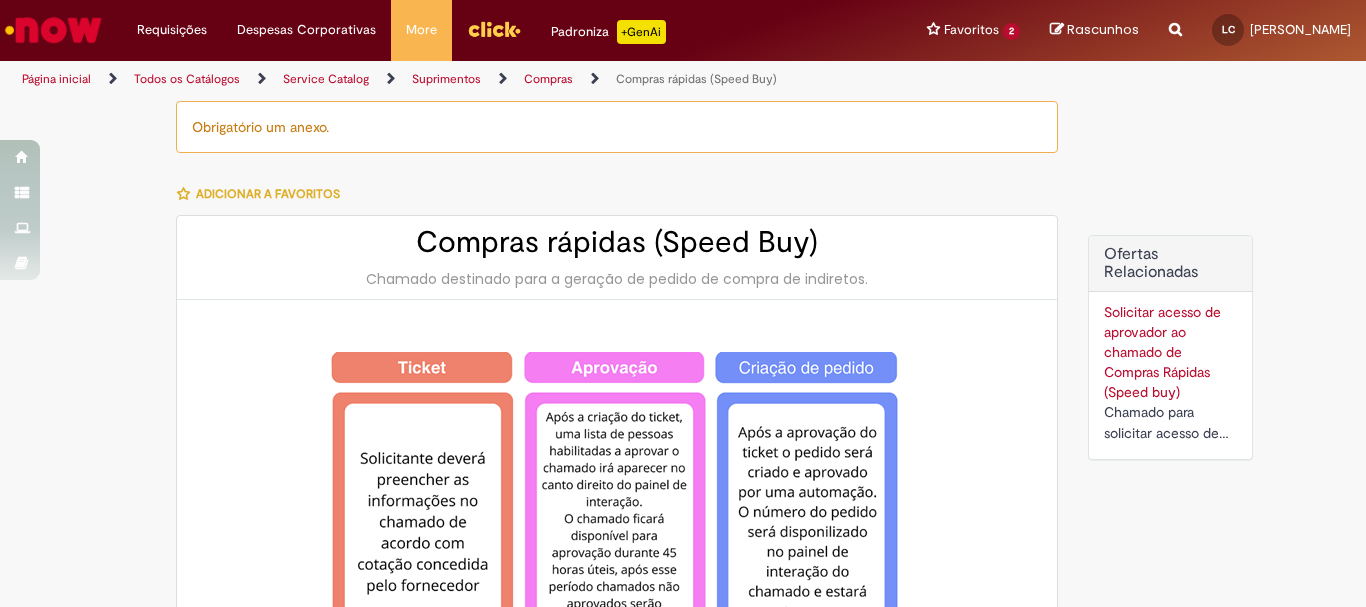 type on "********" 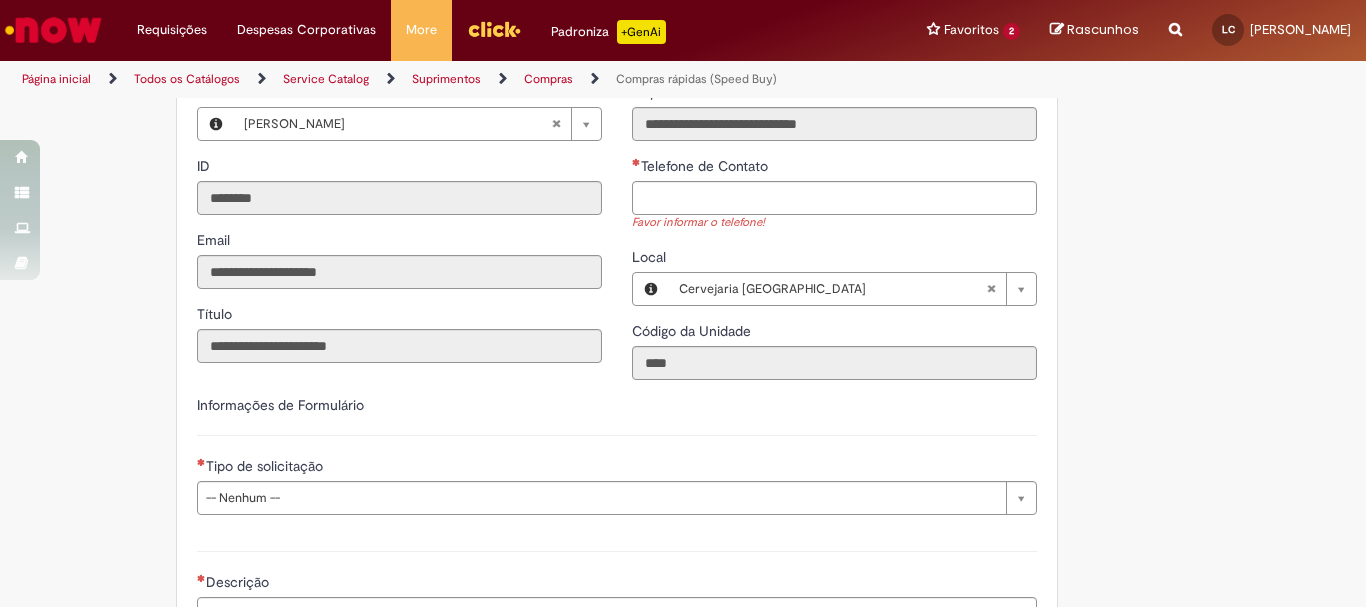 scroll, scrollTop: 2304, scrollLeft: 0, axis: vertical 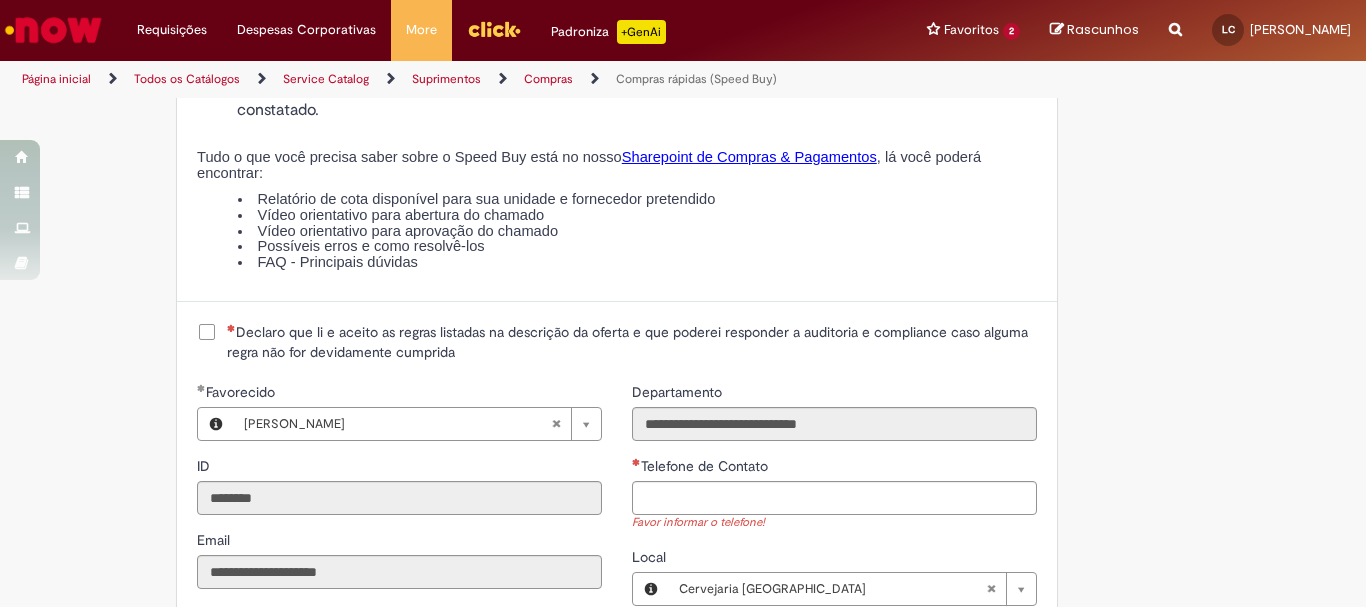 click on "Declaro que li e aceito as regras listadas na descrição da oferta e que poderei responder a auditoria e compliance caso alguma regra não for devidamente cumprida" at bounding box center [632, 342] 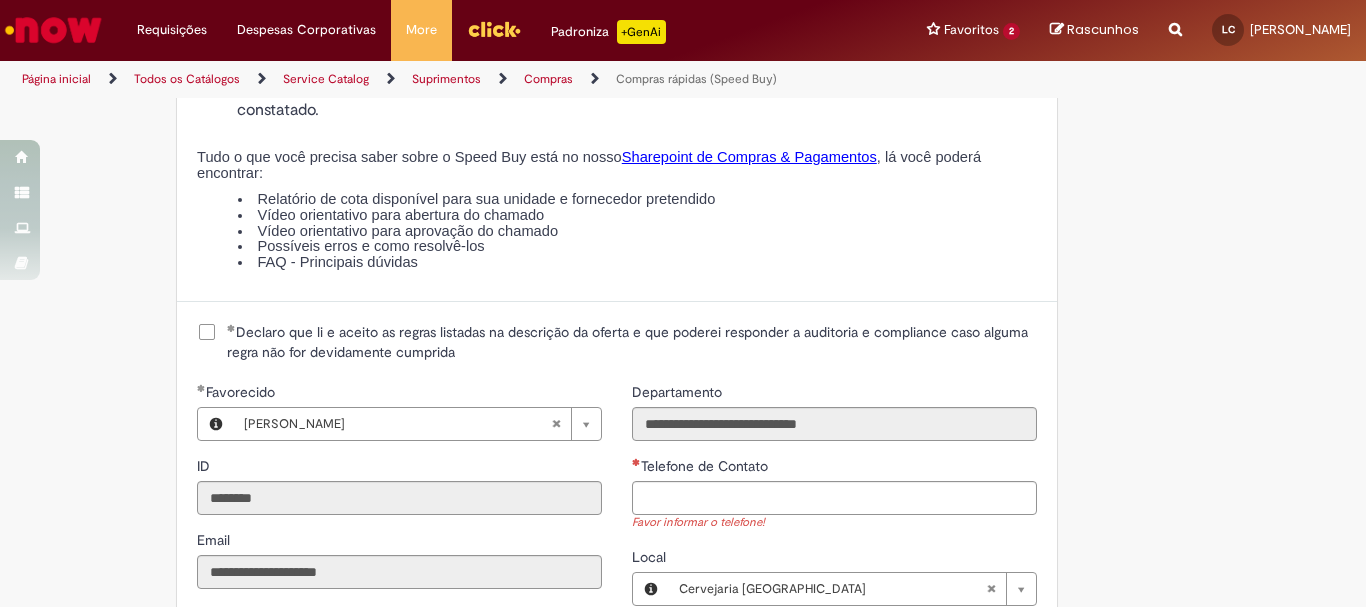 scroll, scrollTop: 2504, scrollLeft: 0, axis: vertical 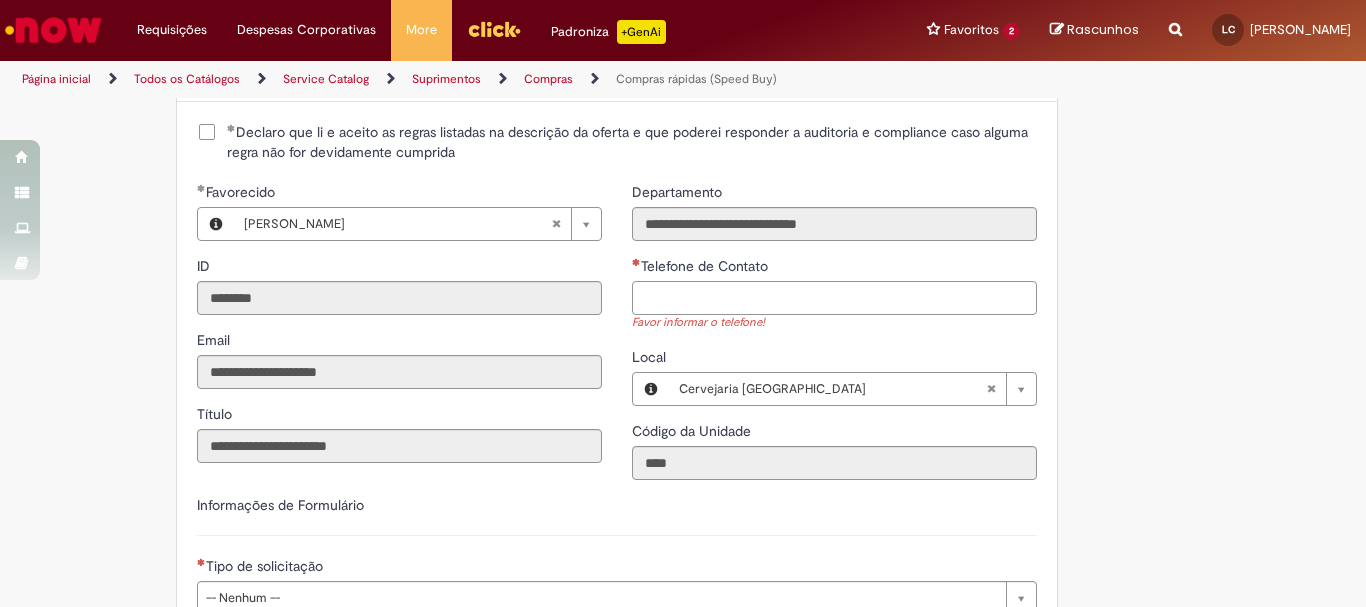 click on "Telefone de Contato" at bounding box center (834, 298) 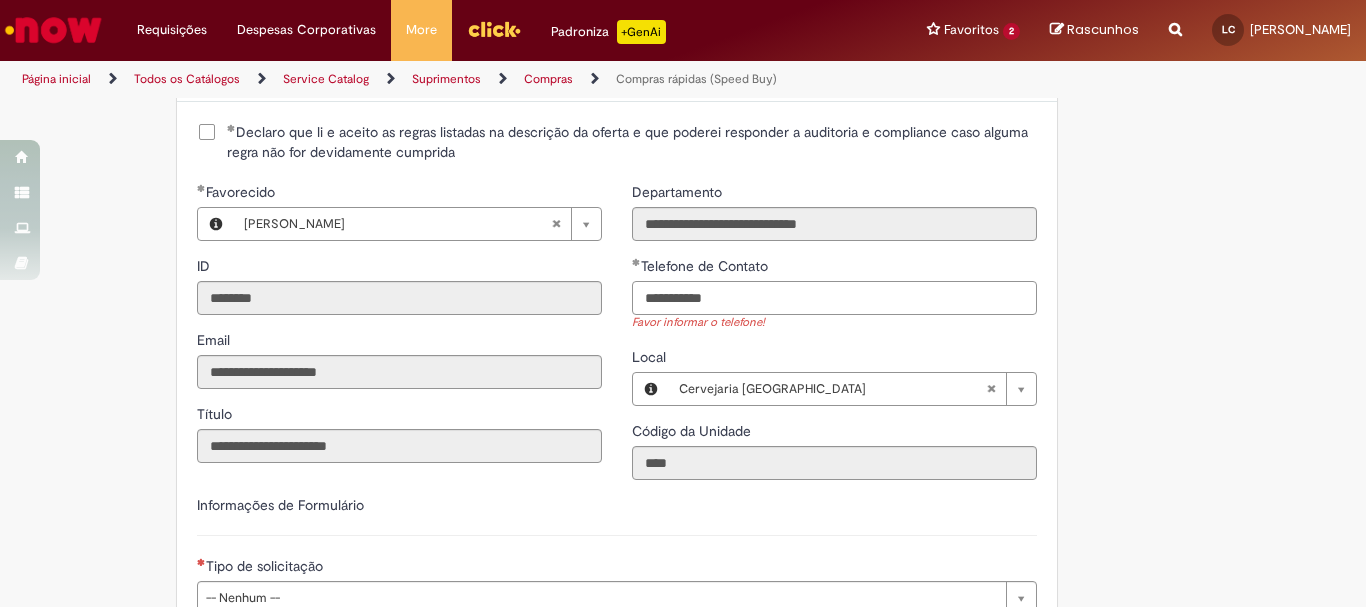 scroll, scrollTop: 2904, scrollLeft: 0, axis: vertical 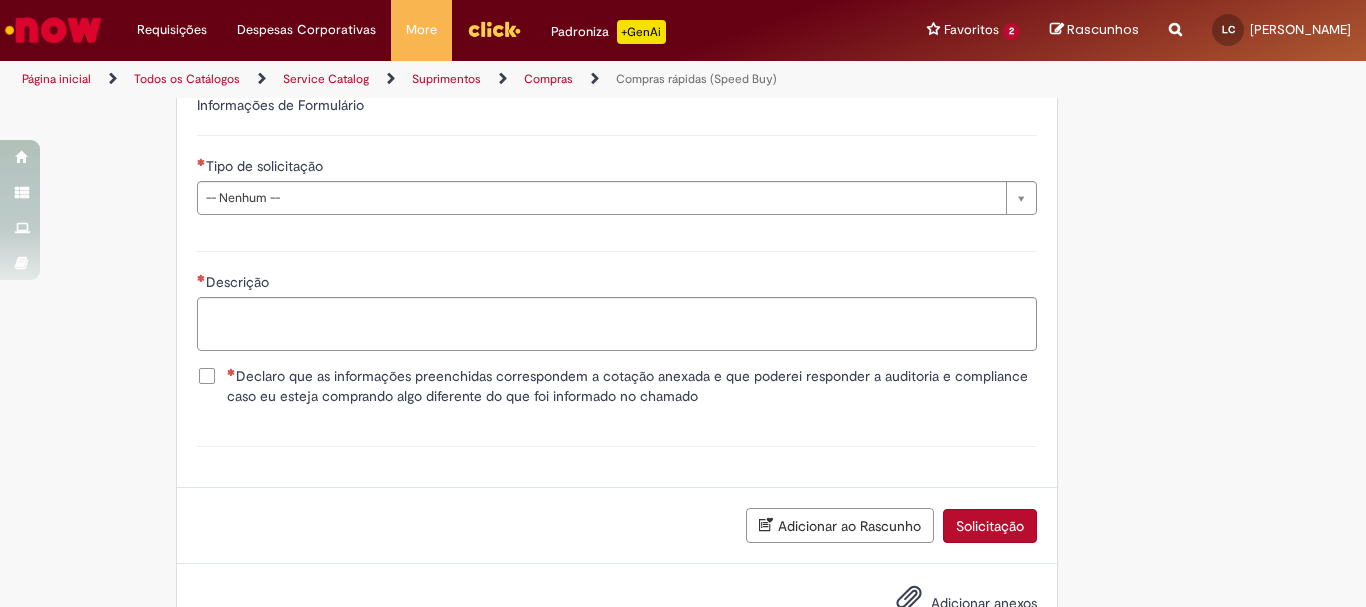 type on "**********" 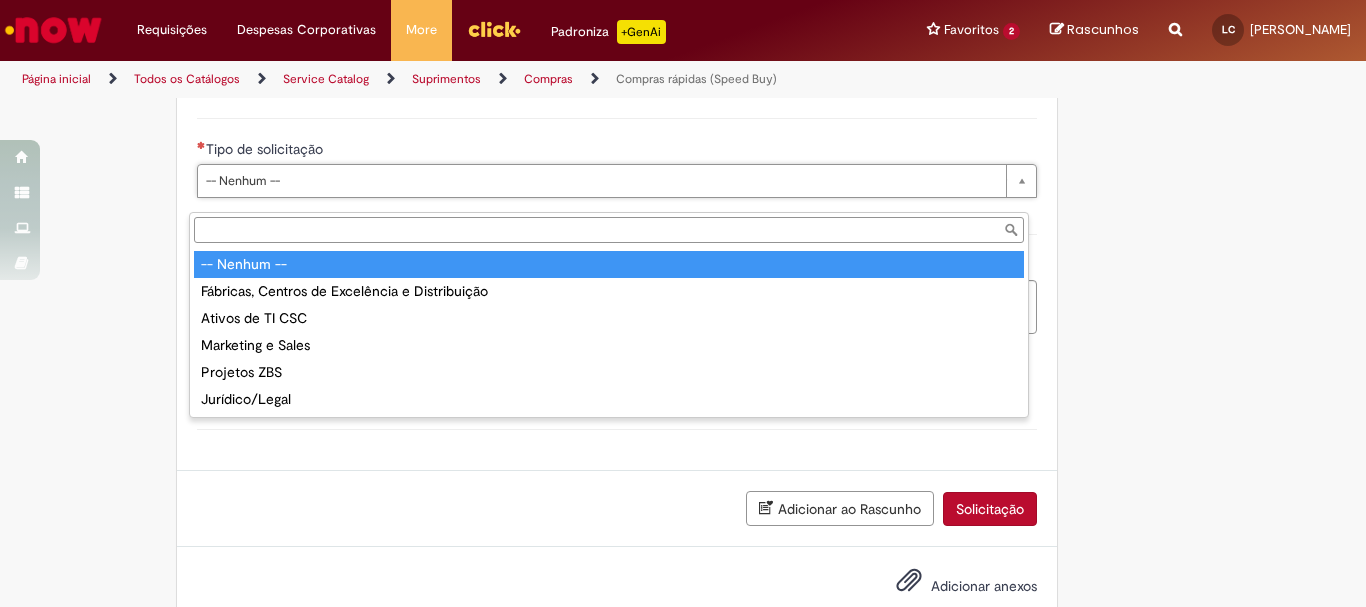 scroll, scrollTop: 2887, scrollLeft: 0, axis: vertical 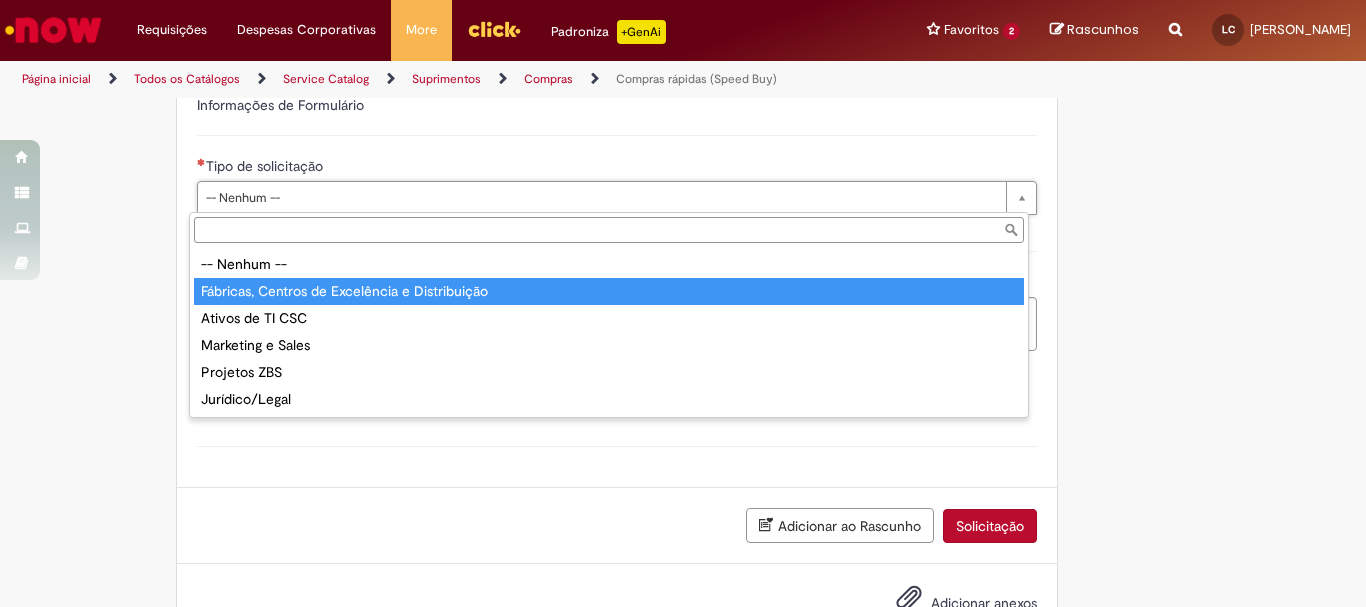 type on "**********" 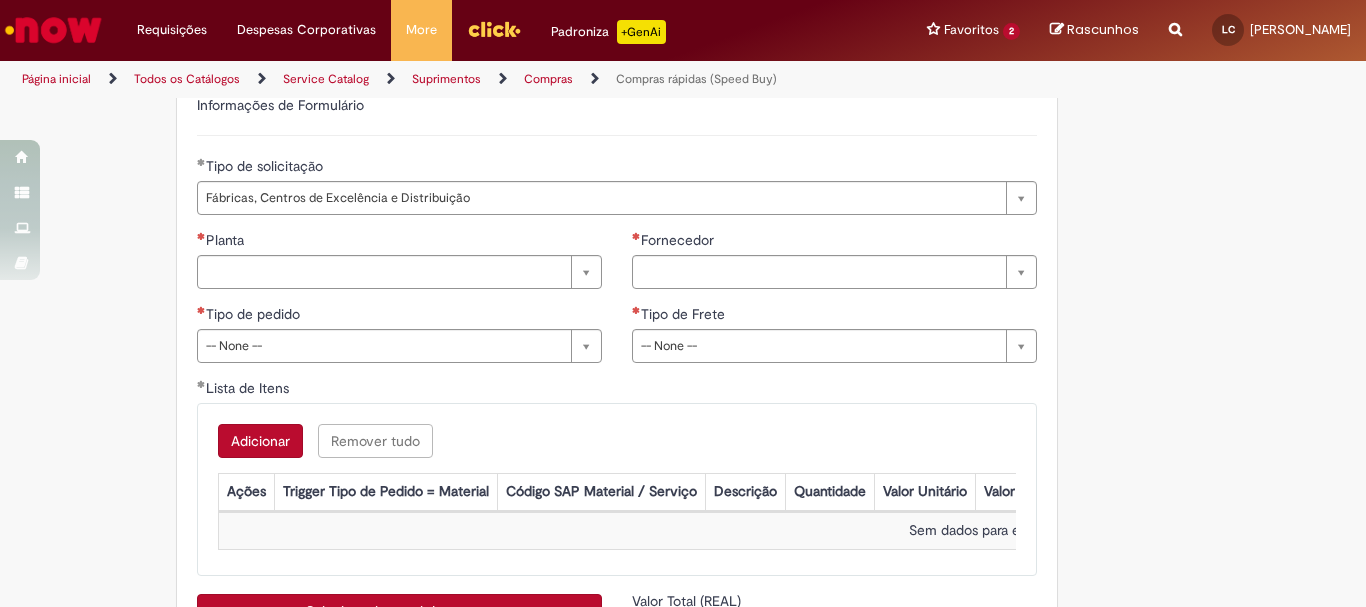 click on "**********" at bounding box center [399, 304] 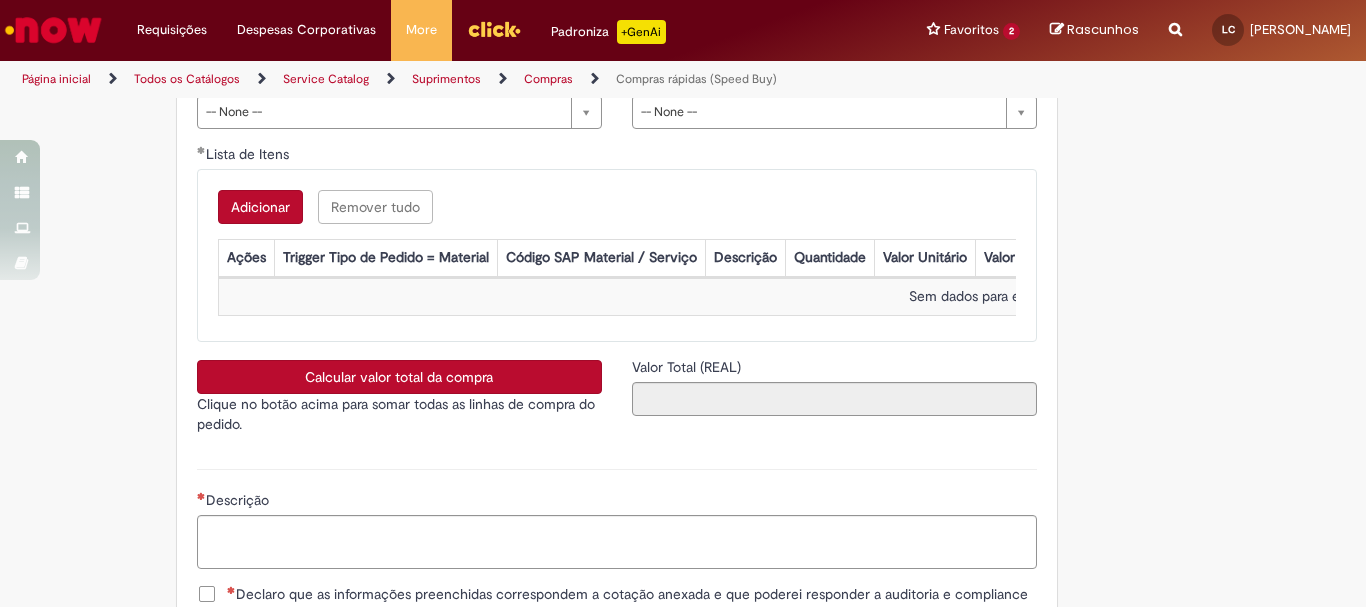 scroll, scrollTop: 2721, scrollLeft: 0, axis: vertical 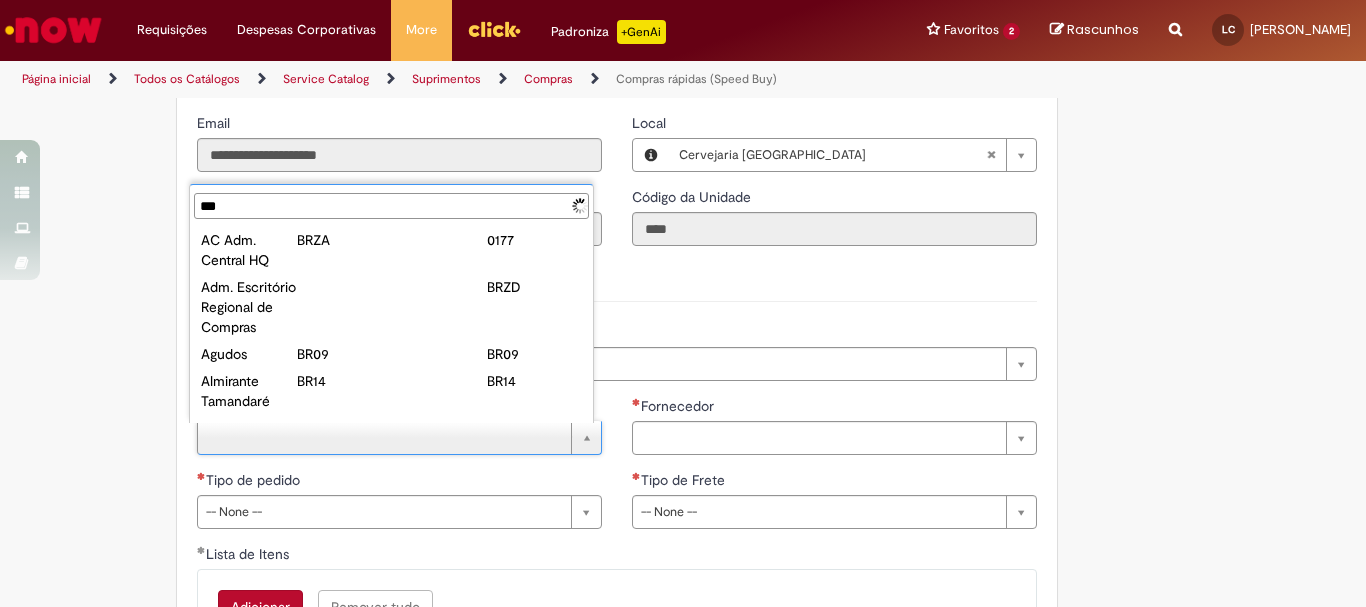type on "****" 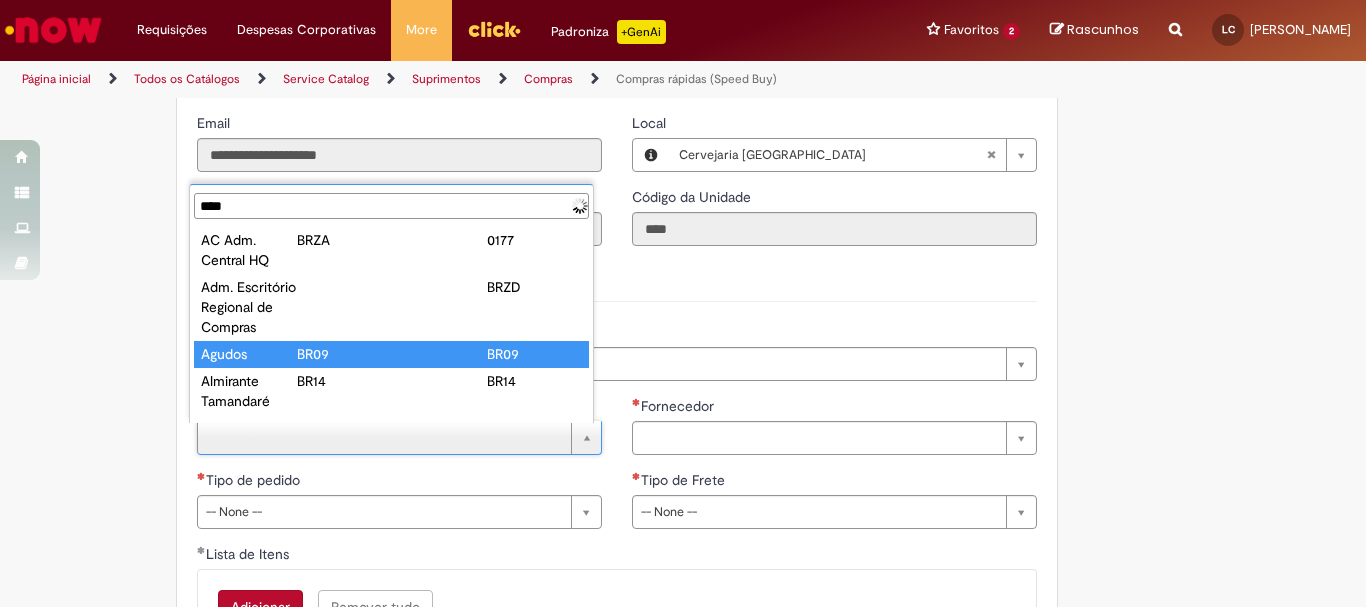 scroll, scrollTop: 0, scrollLeft: 0, axis: both 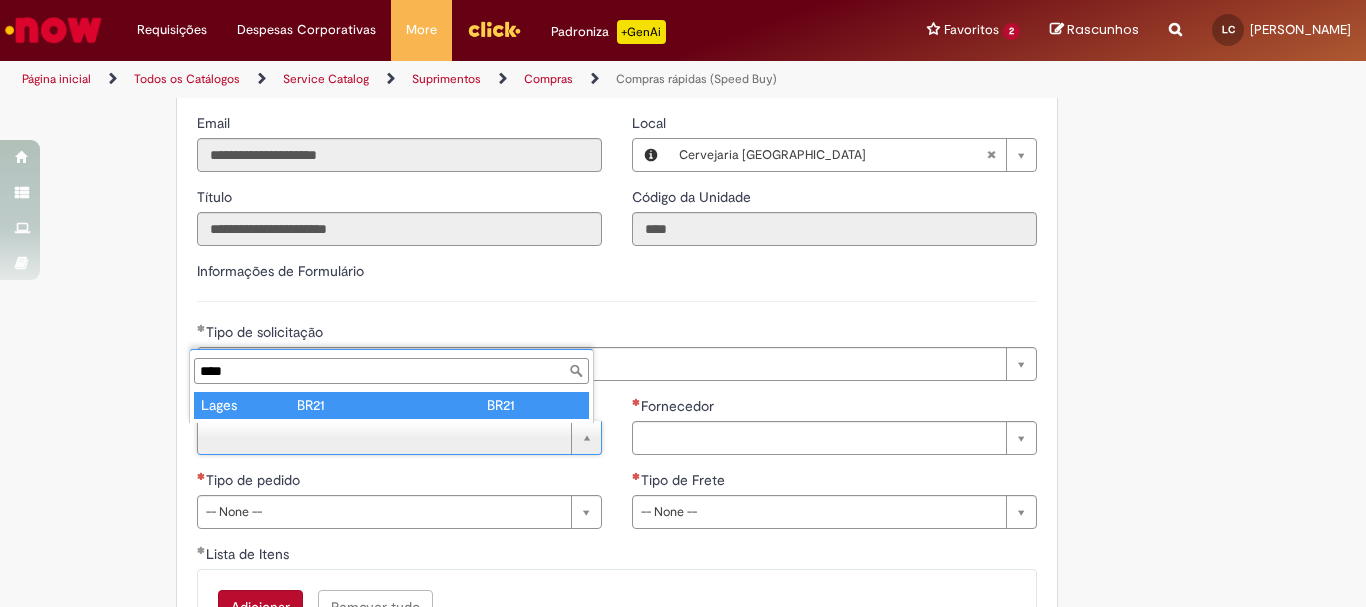 type on "*****" 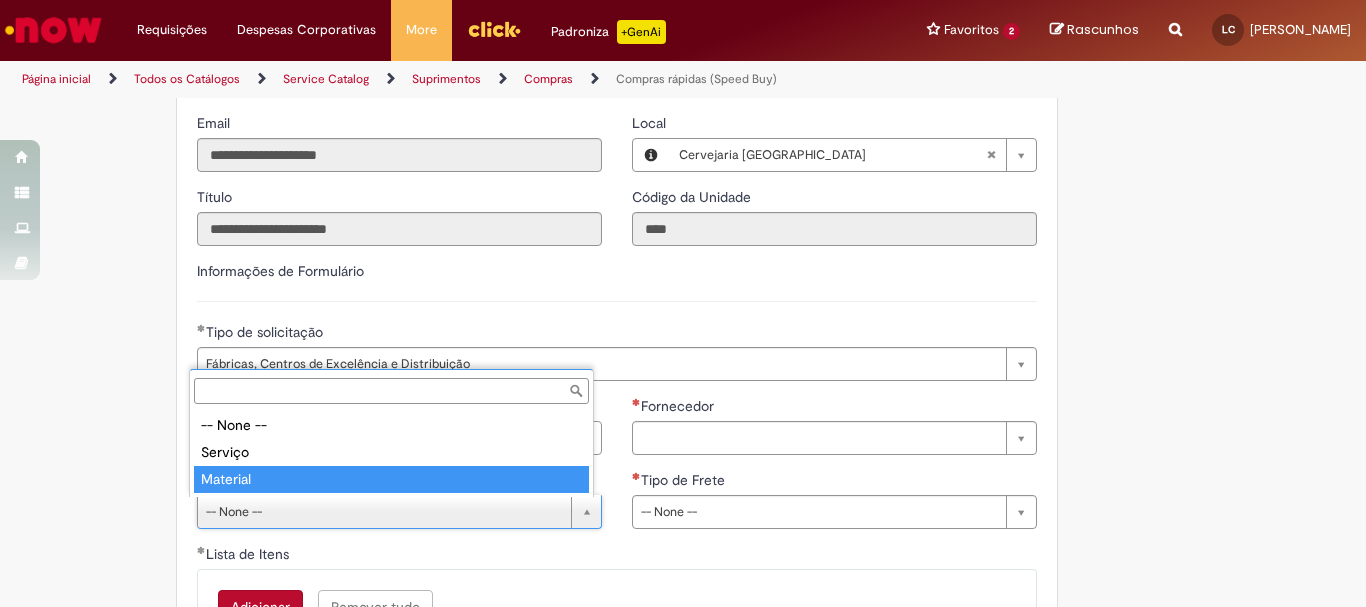 type on "********" 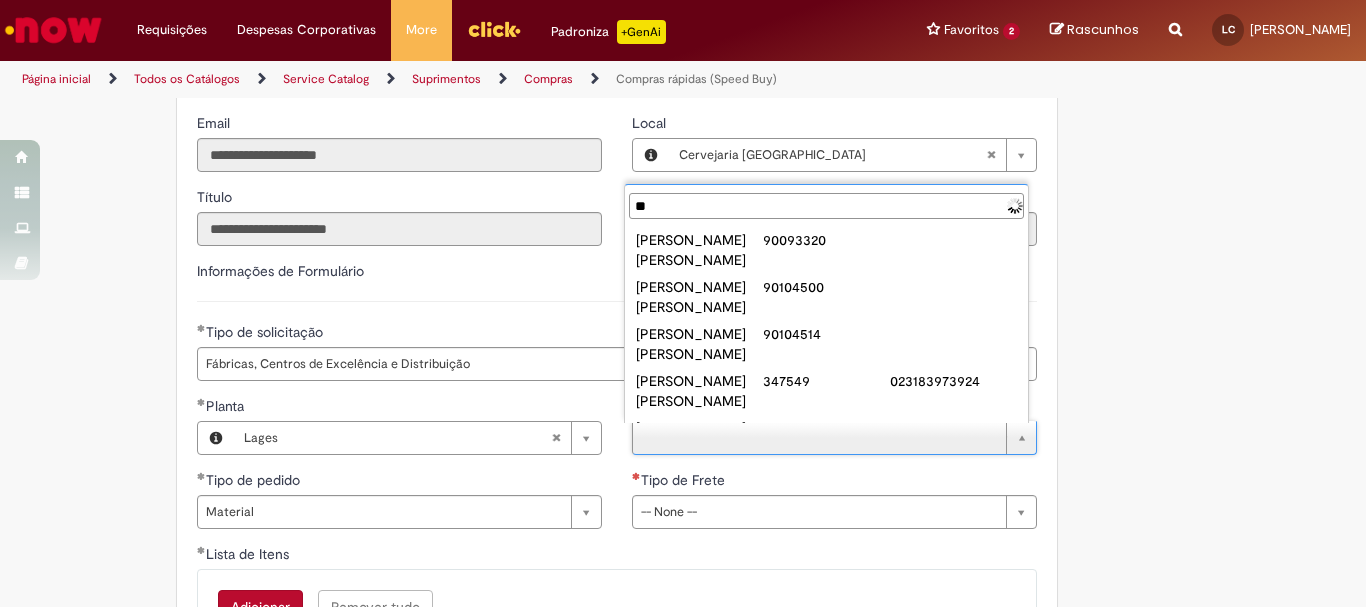 type on "*" 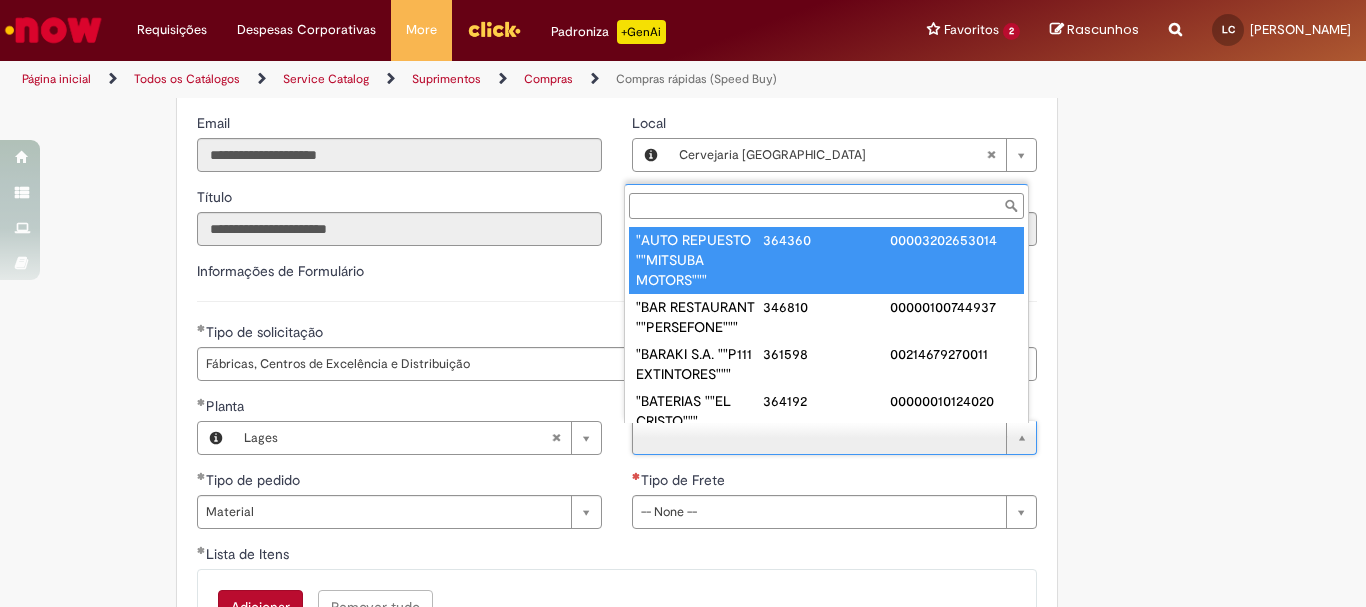 scroll, scrollTop: 0, scrollLeft: 0, axis: both 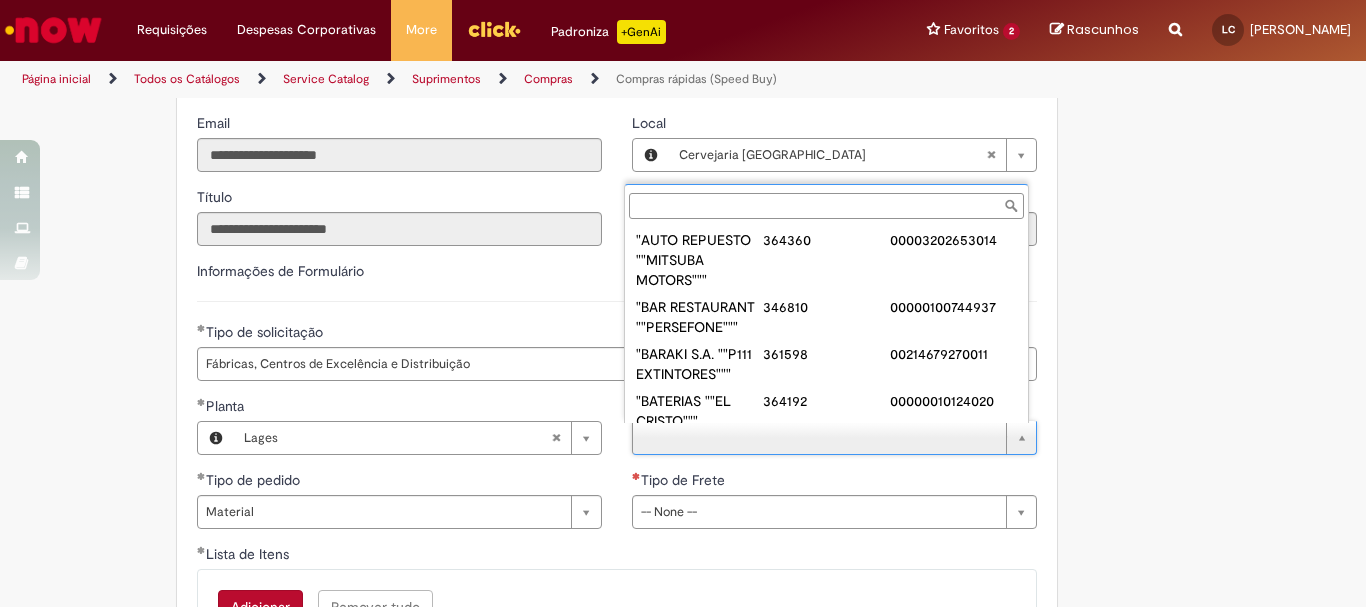 paste on "**********" 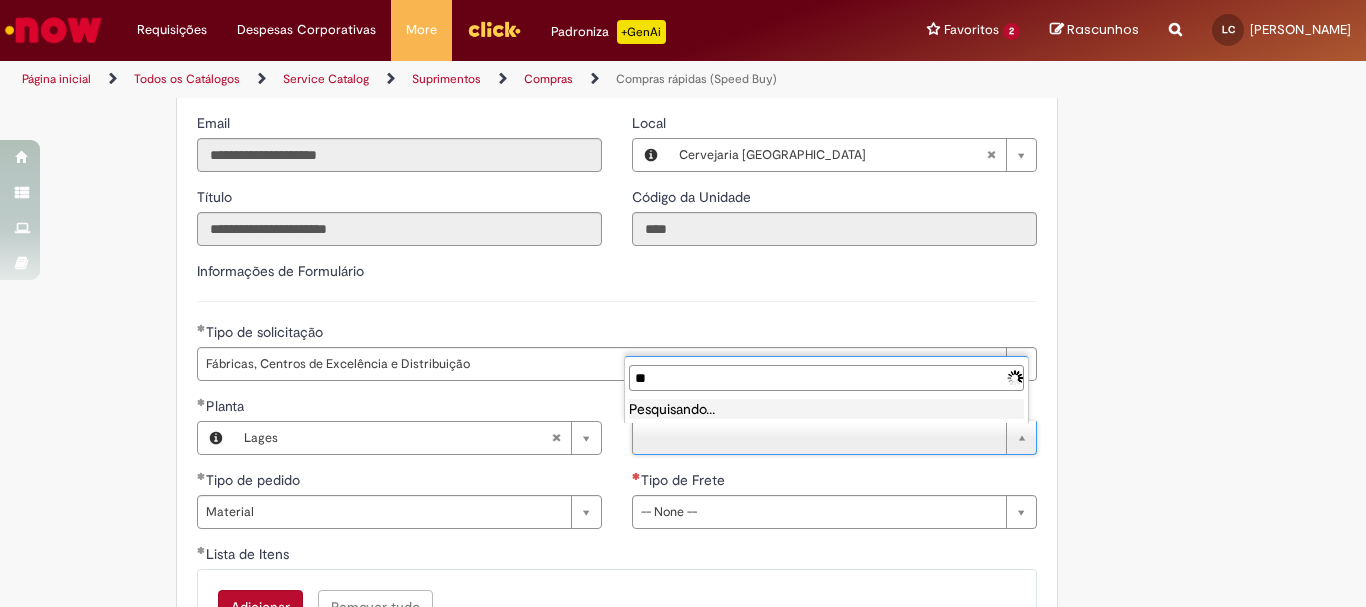 type on "*" 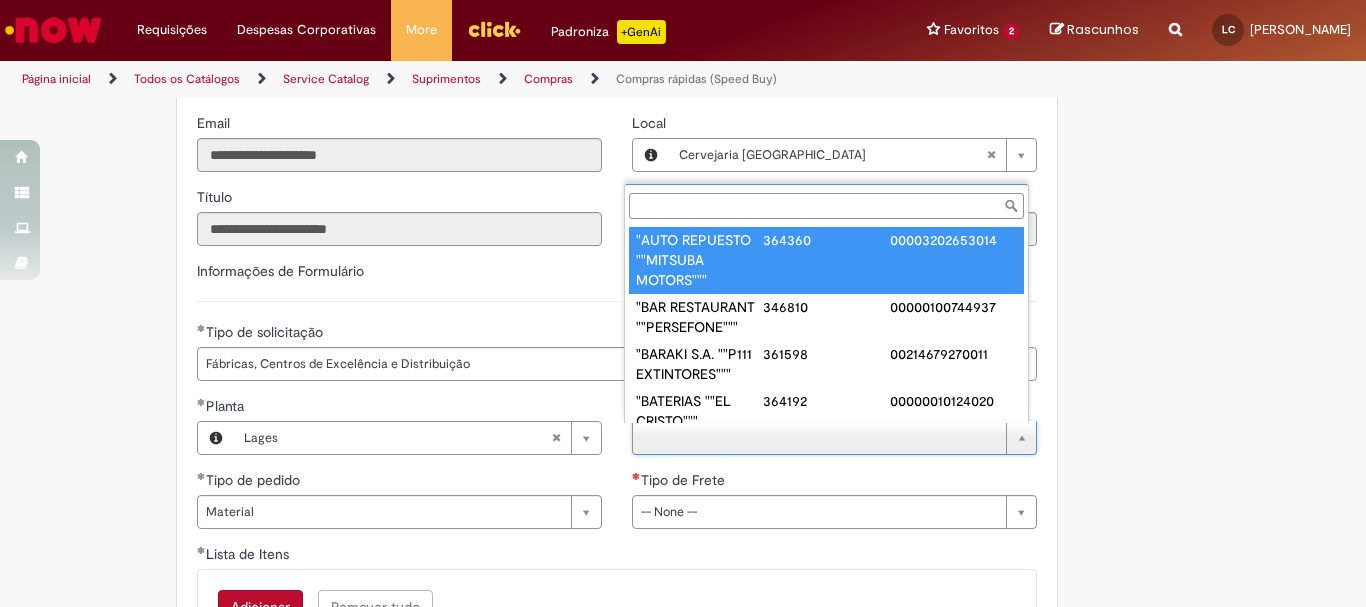 paste on "**********" 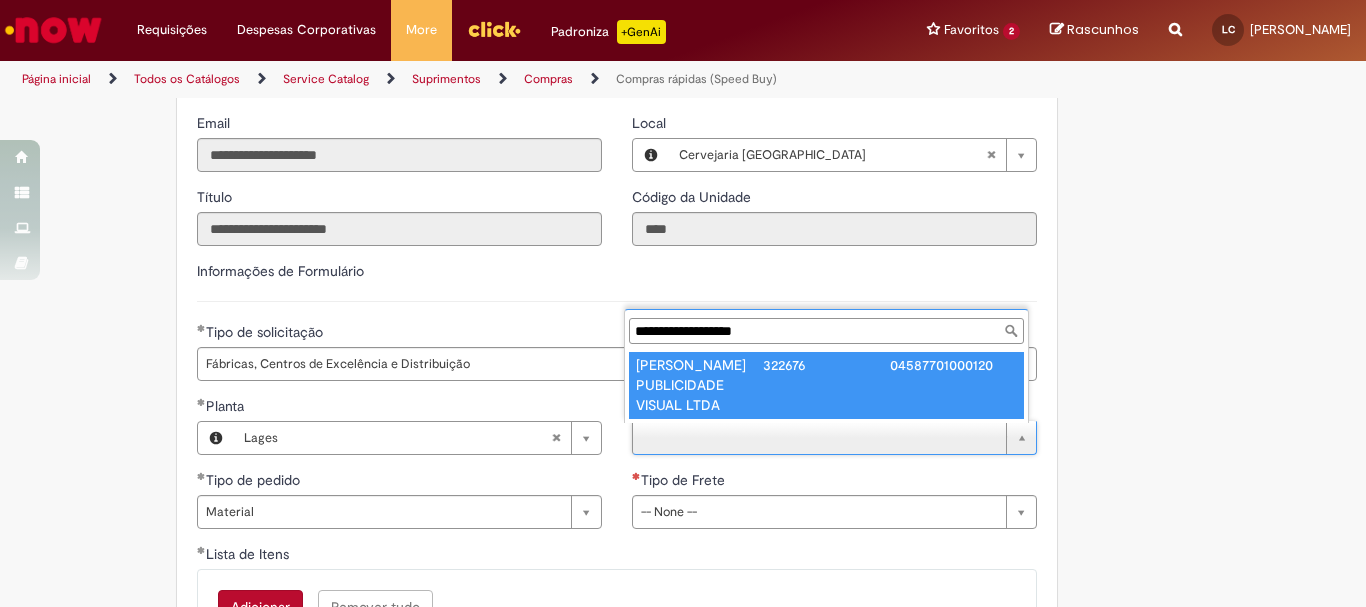 type on "**********" 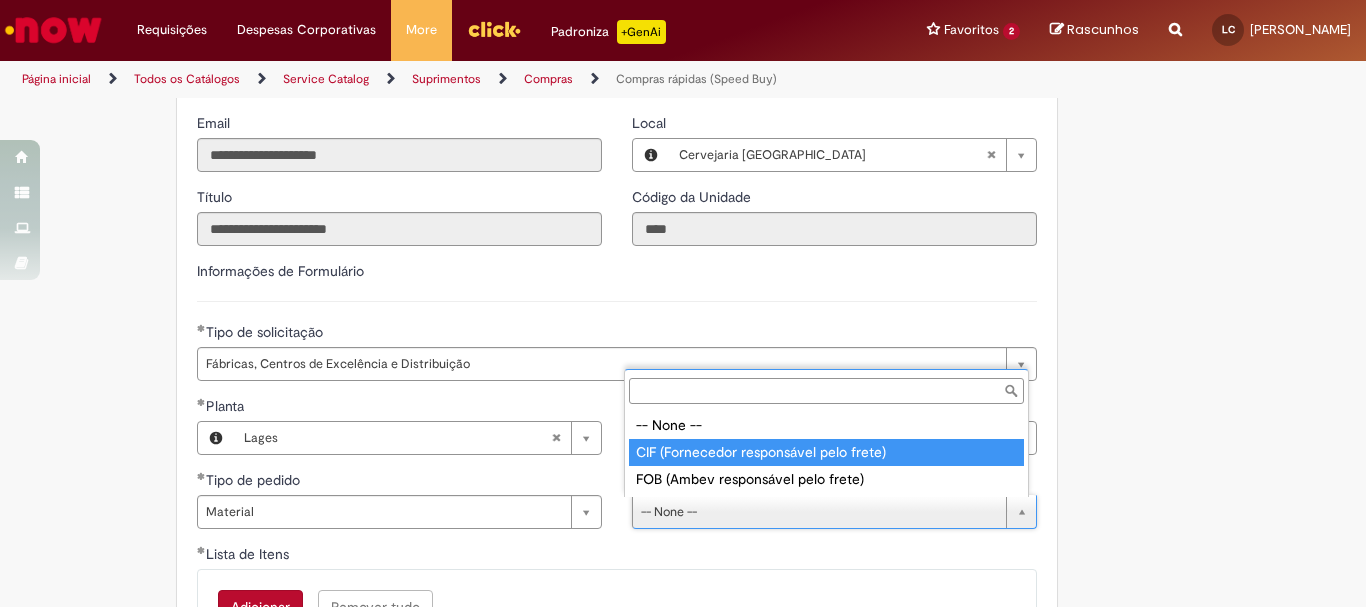 type on "**********" 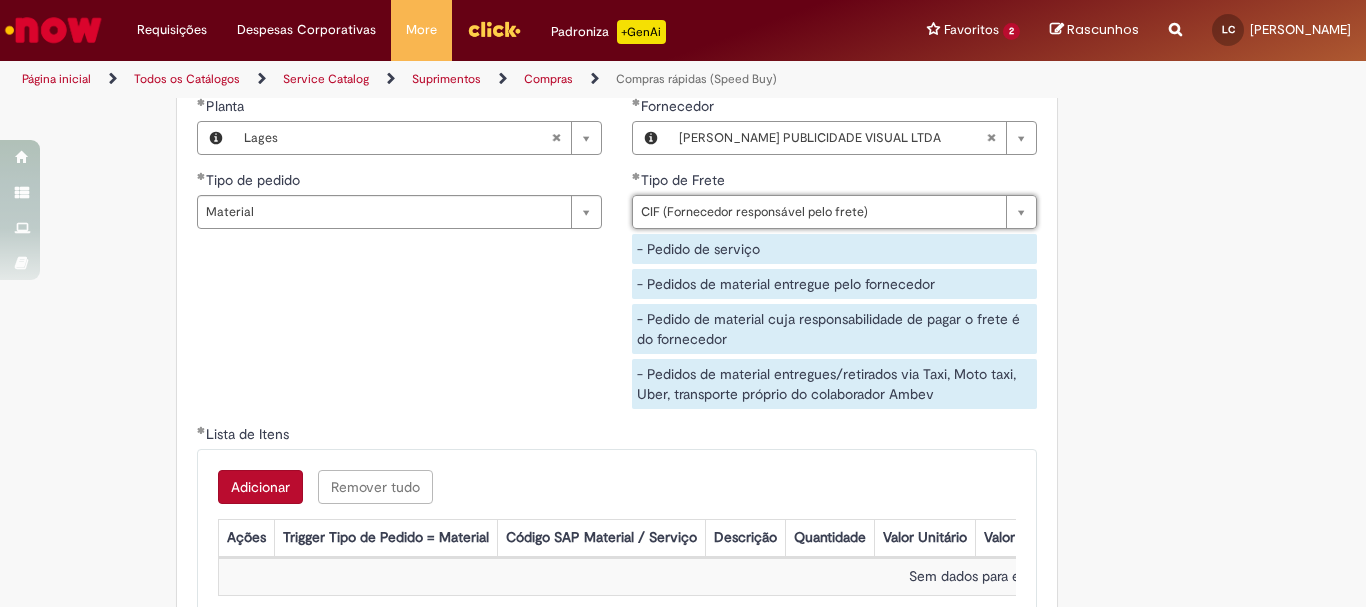 scroll, scrollTop: 3121, scrollLeft: 0, axis: vertical 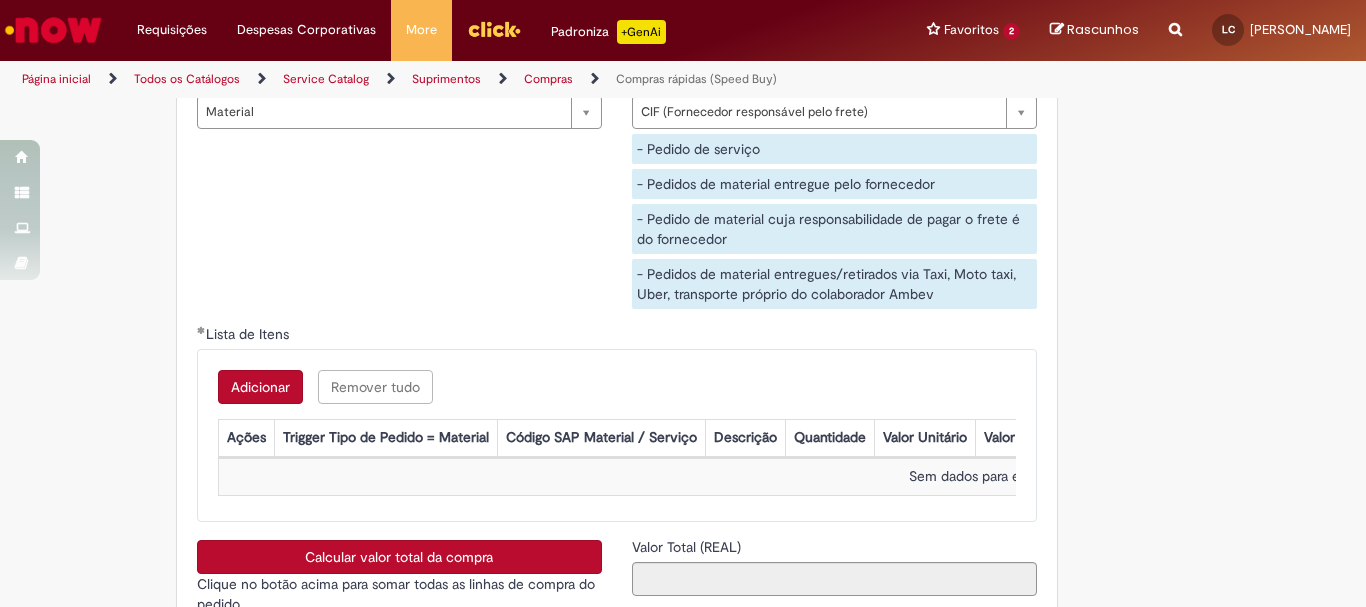 click on "Adicionar" at bounding box center [260, 387] 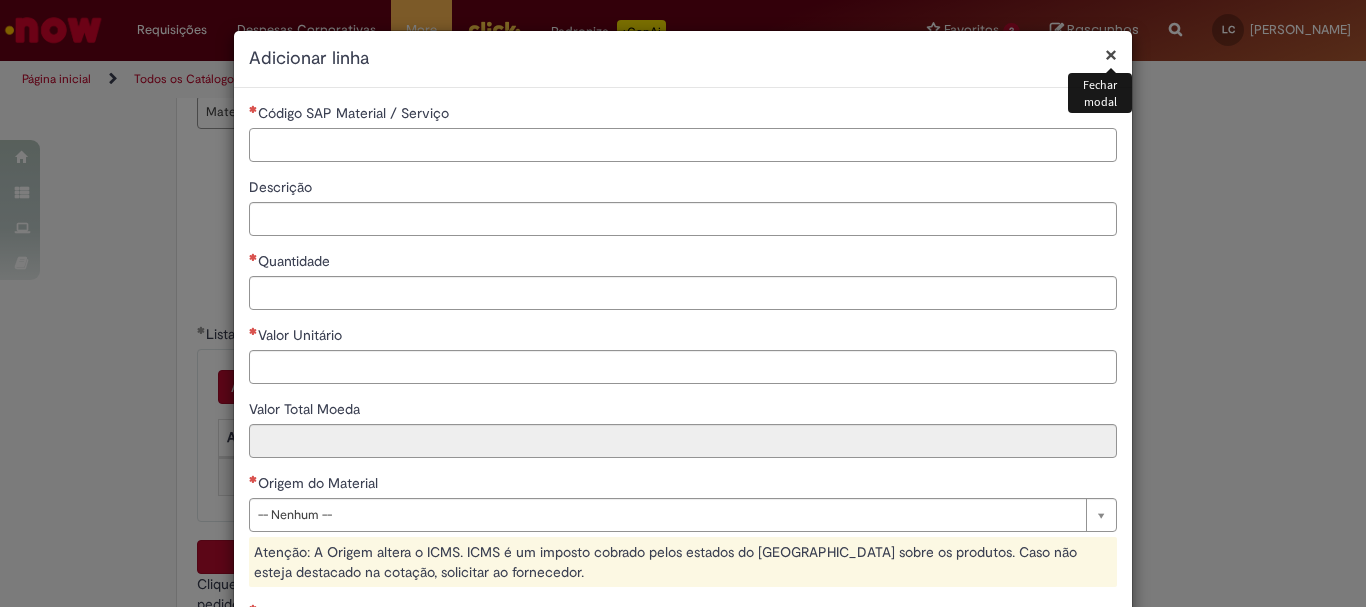 click on "Código SAP Material / Serviço" at bounding box center [683, 145] 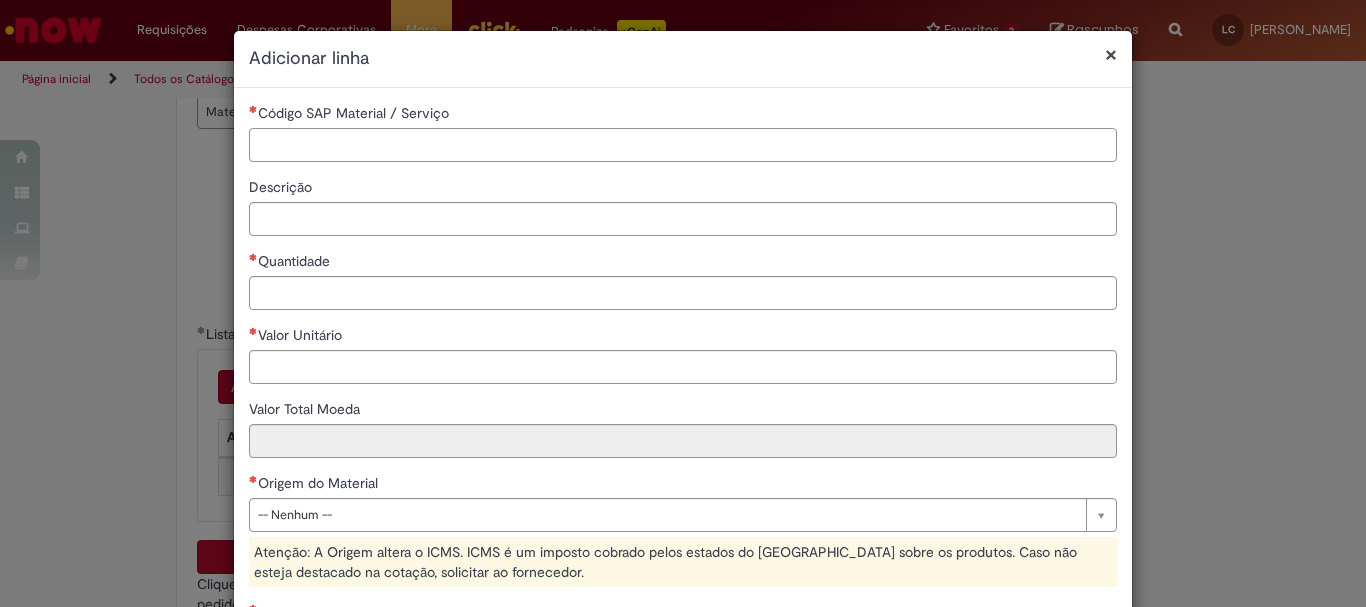 paste on "********" 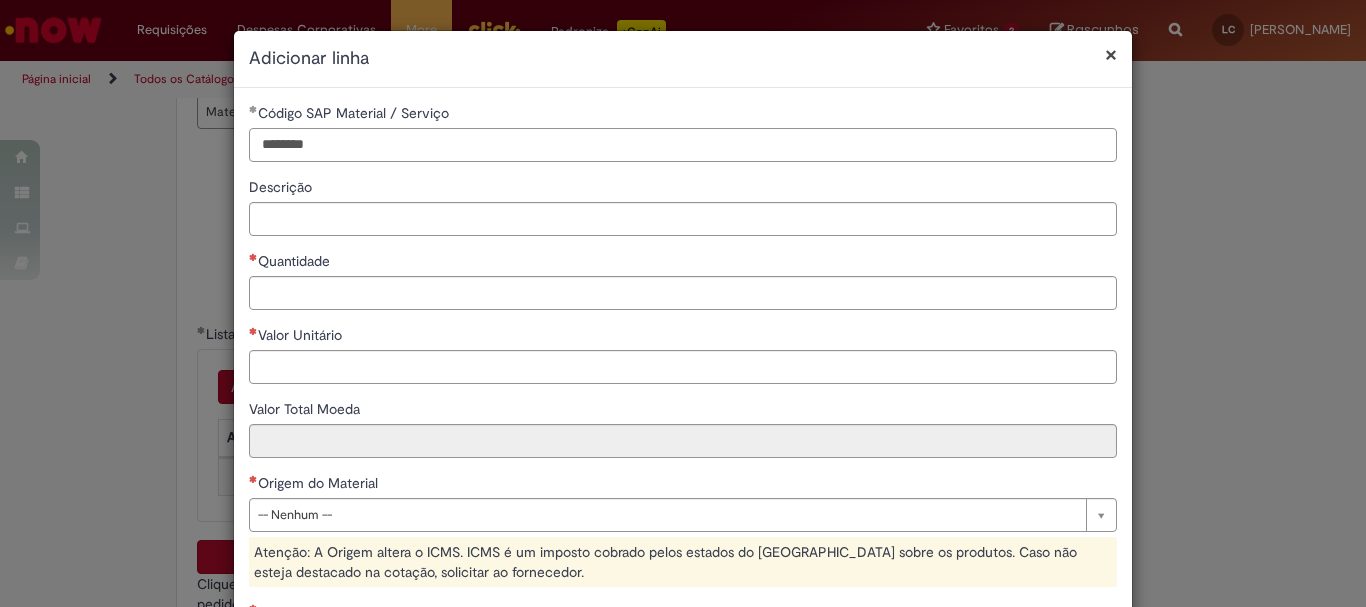 type on "********" 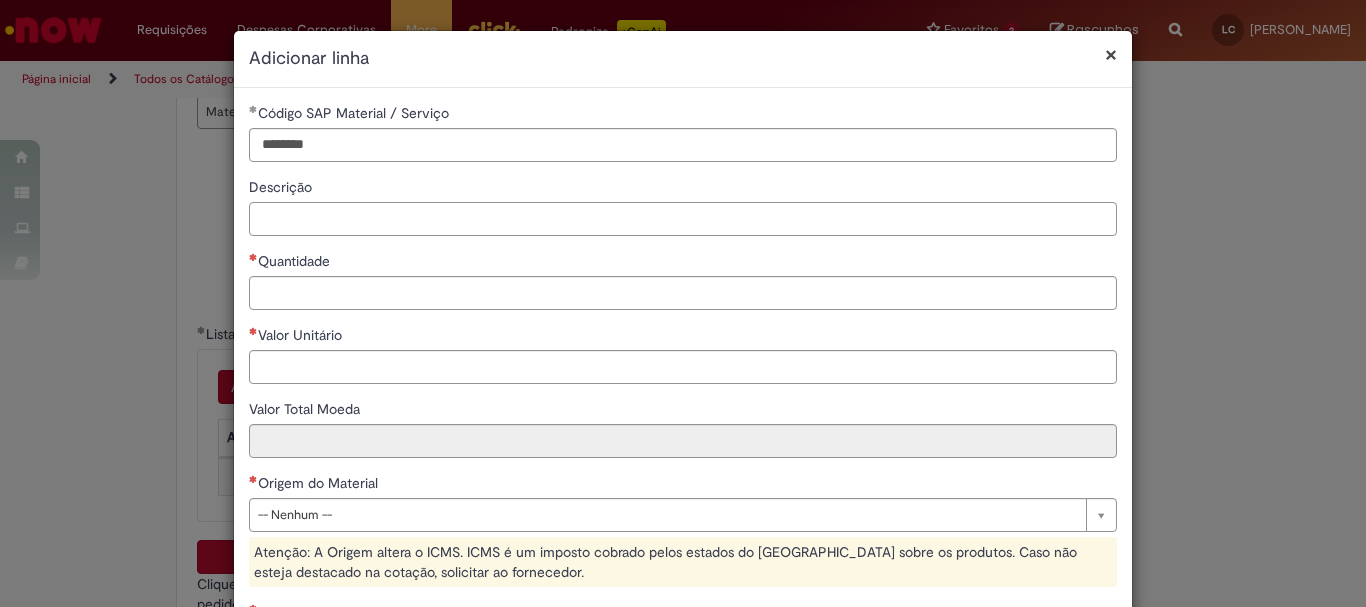 click on "Descrição" at bounding box center (683, 219) 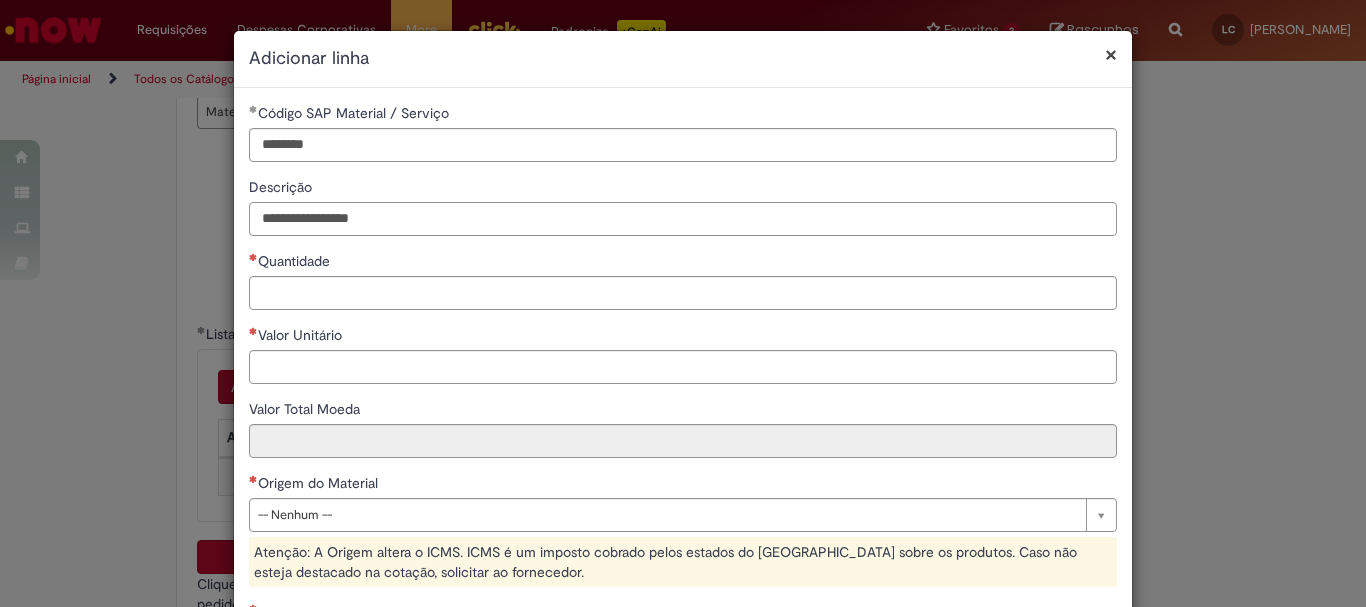 type on "**********" 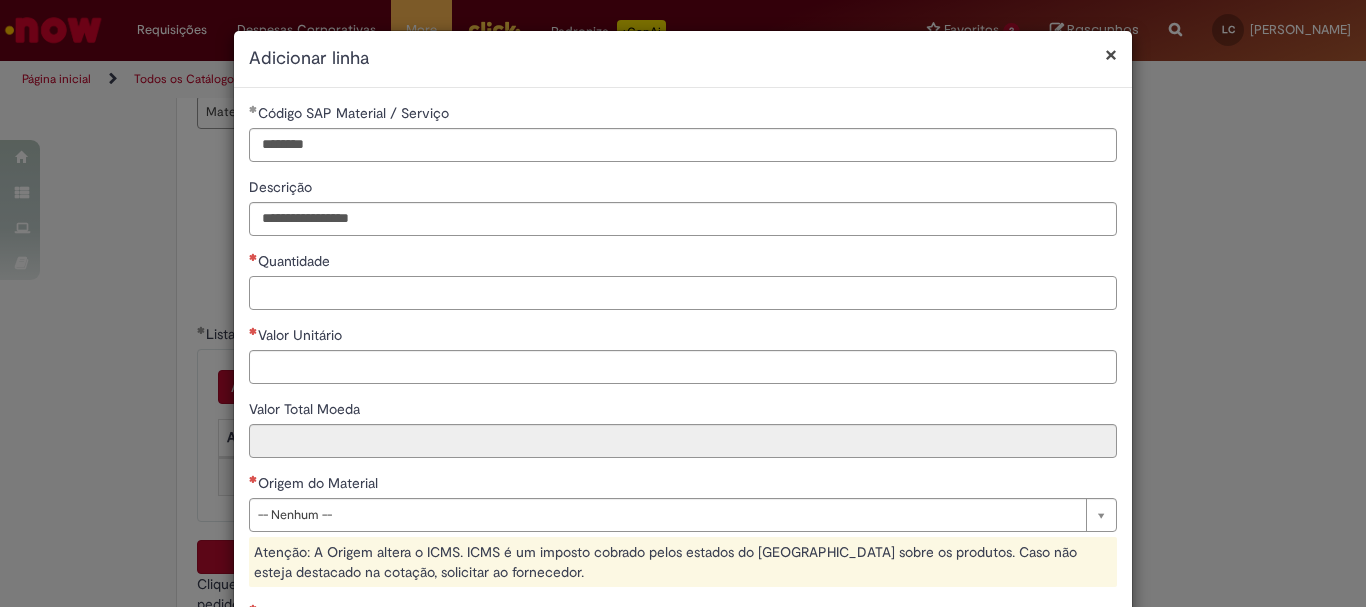 click on "Quantidade" at bounding box center (683, 293) 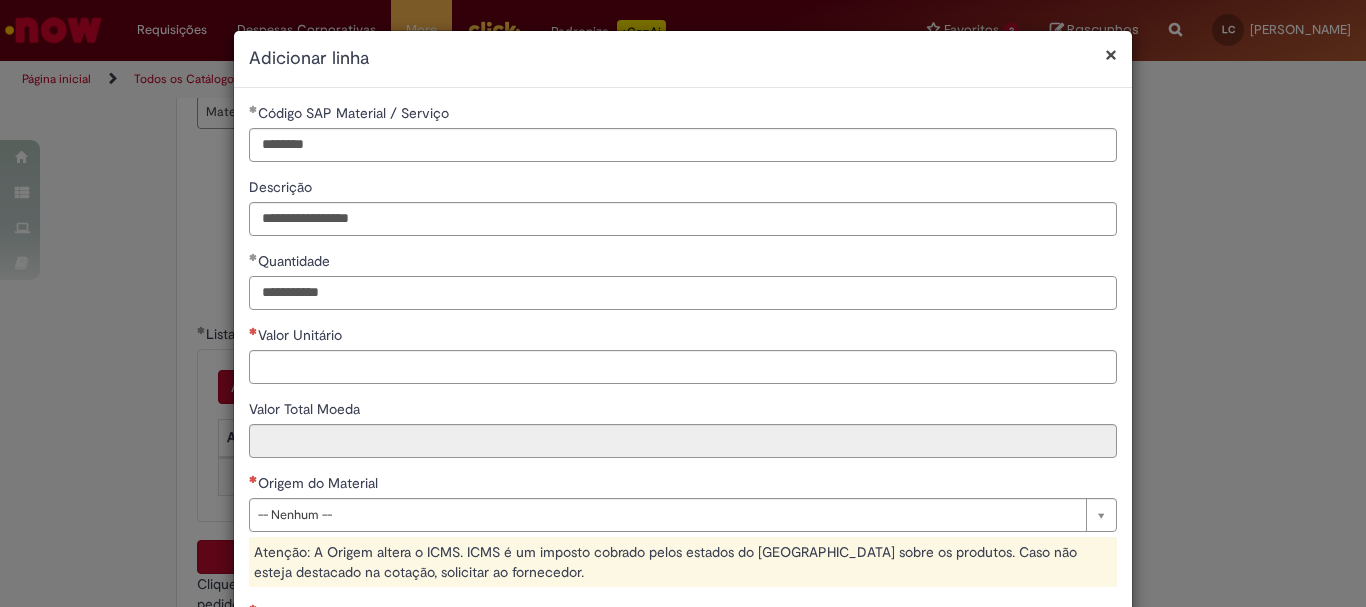 type on "**********" 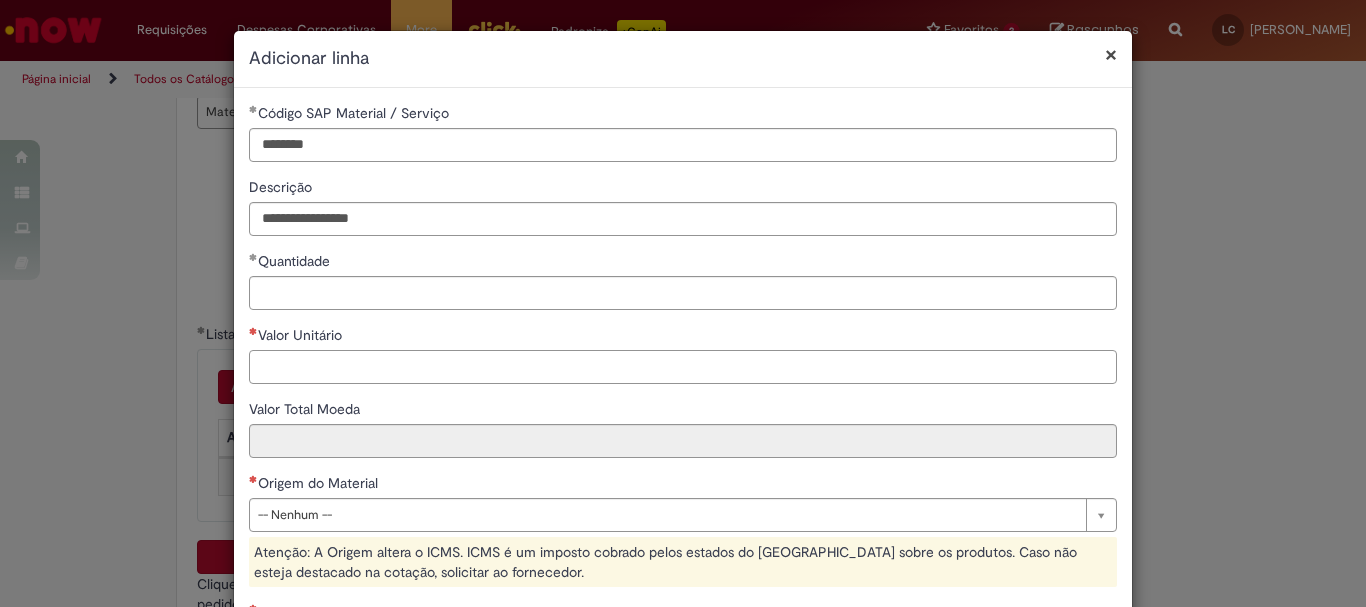click on "Valor Unitário" at bounding box center (683, 354) 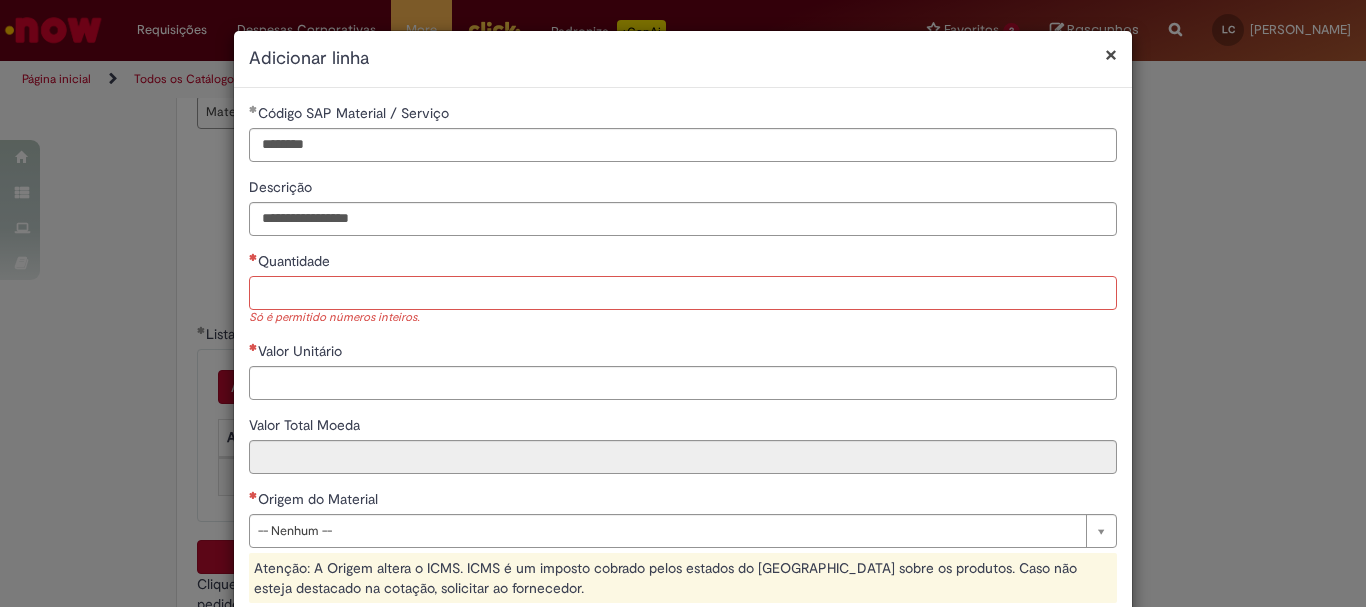 click on "Quantidade" at bounding box center [683, 293] 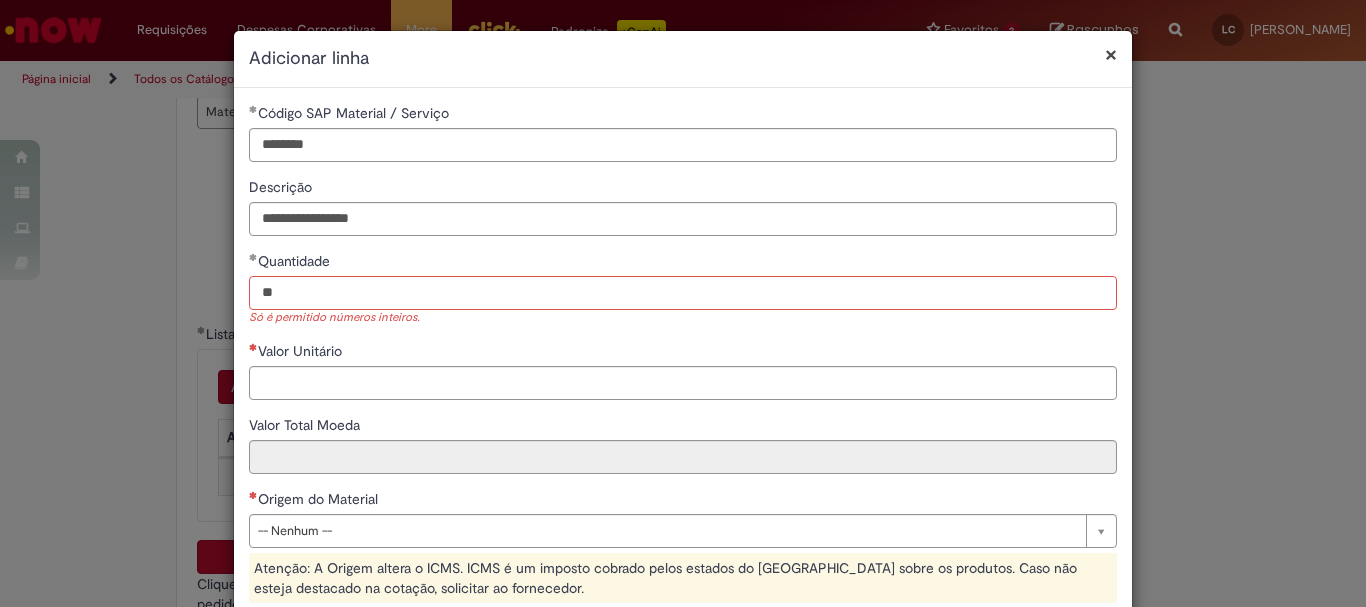 type on "**" 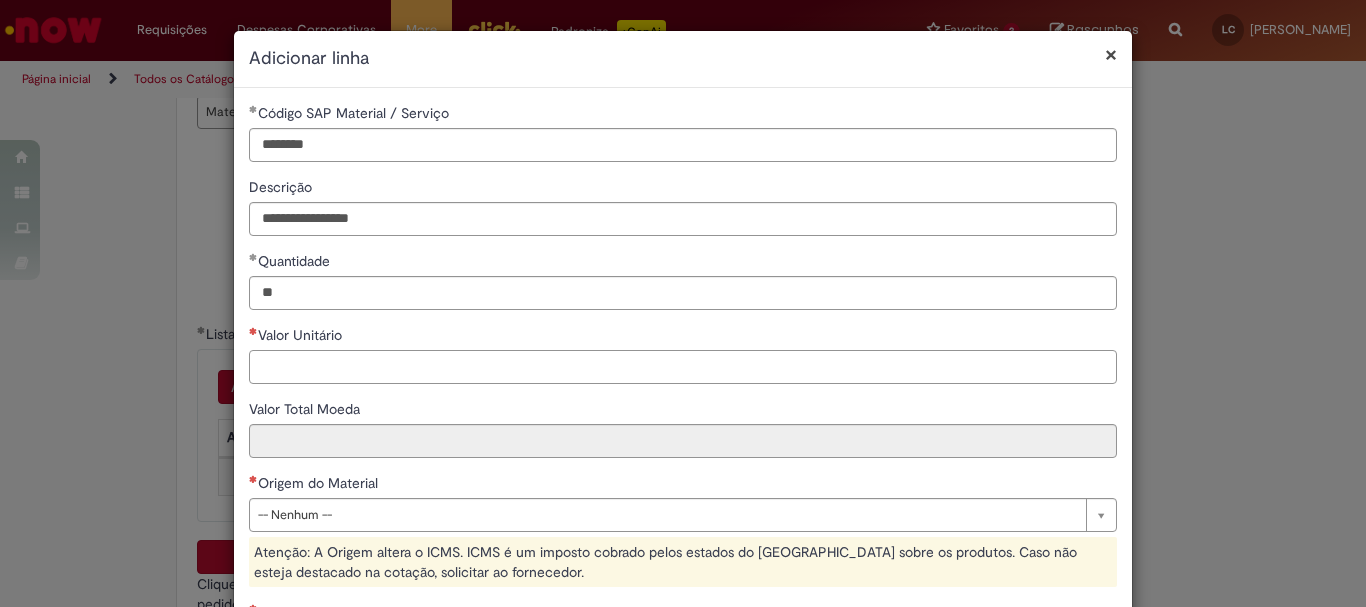 click on "Valor Unitário" at bounding box center [683, 367] 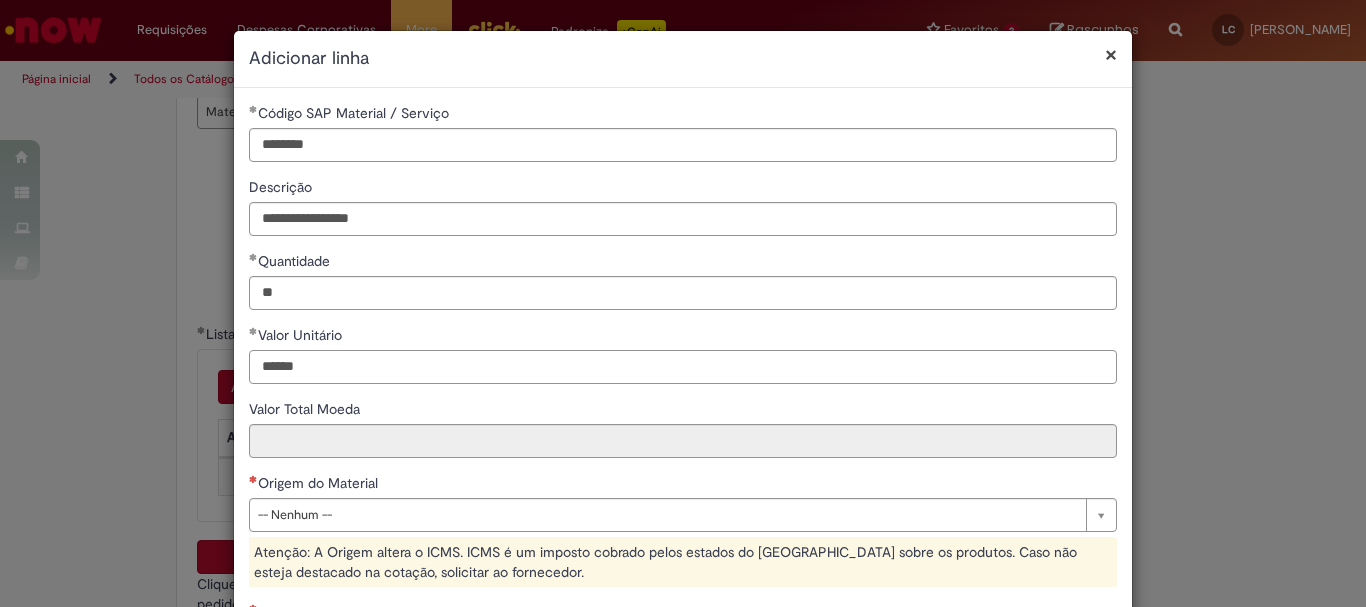 type on "******" 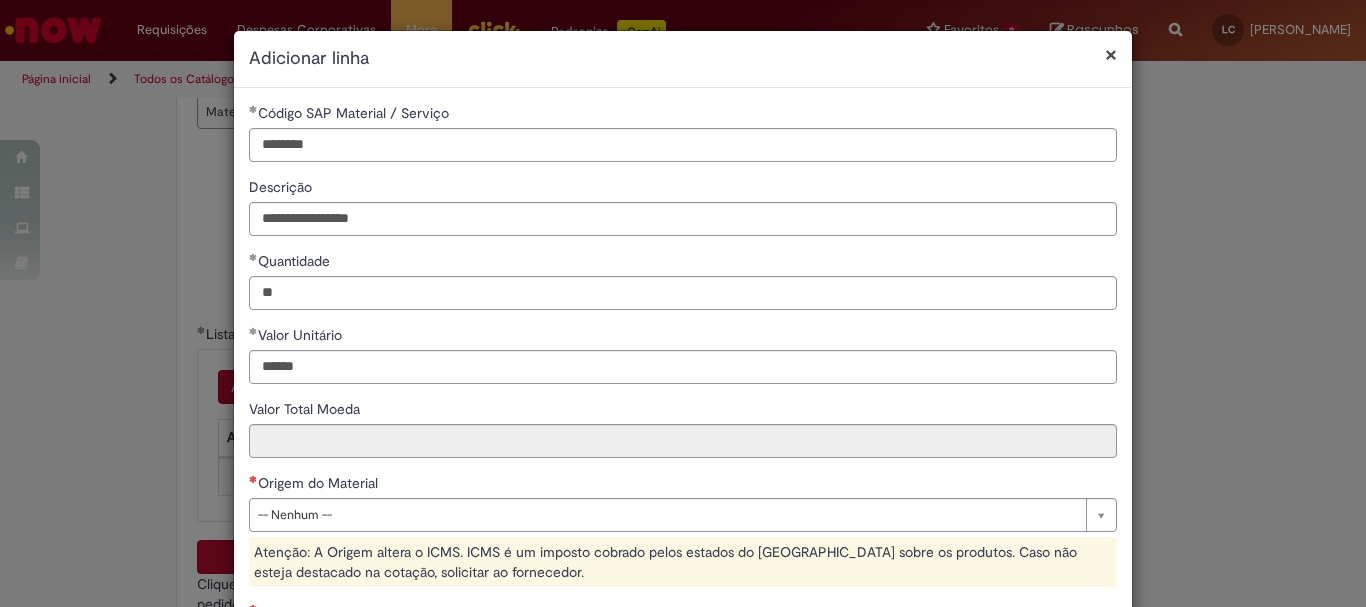 type on "********" 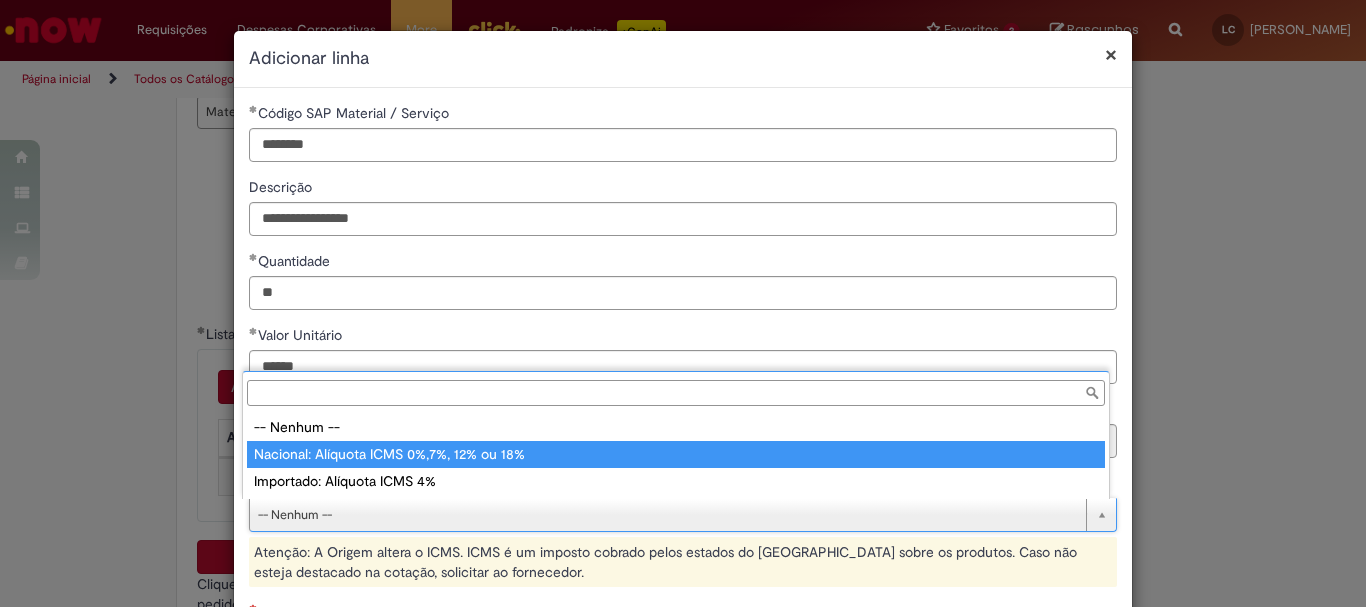 type on "**********" 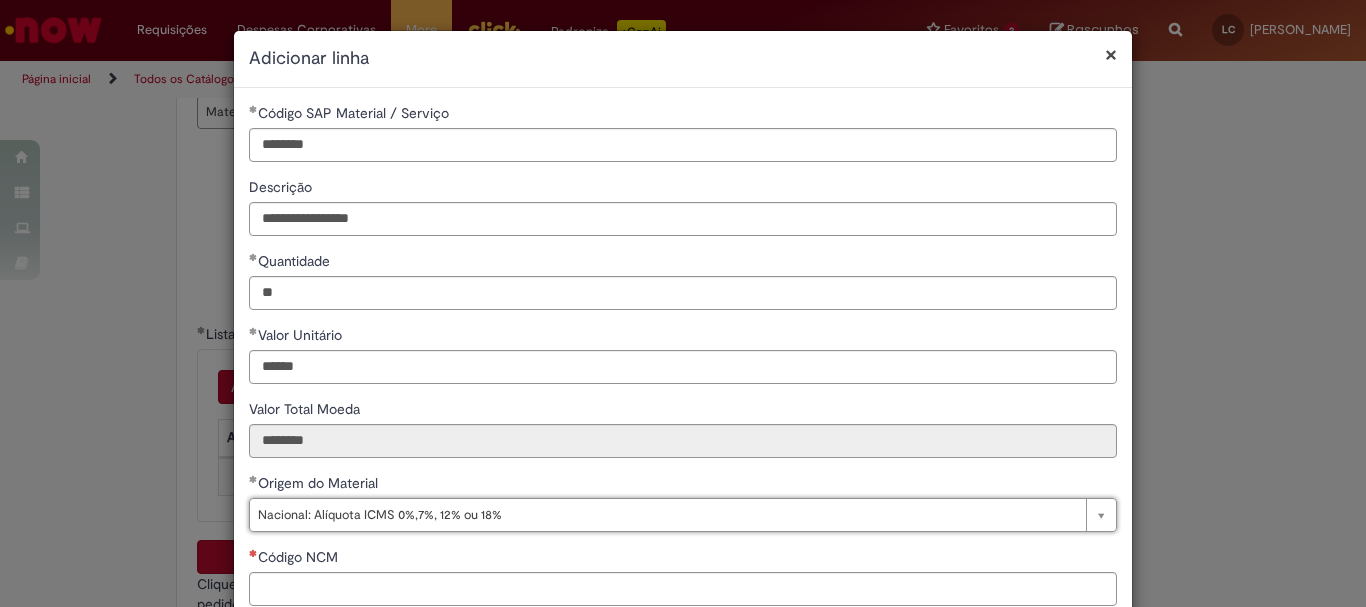 scroll, scrollTop: 328, scrollLeft: 0, axis: vertical 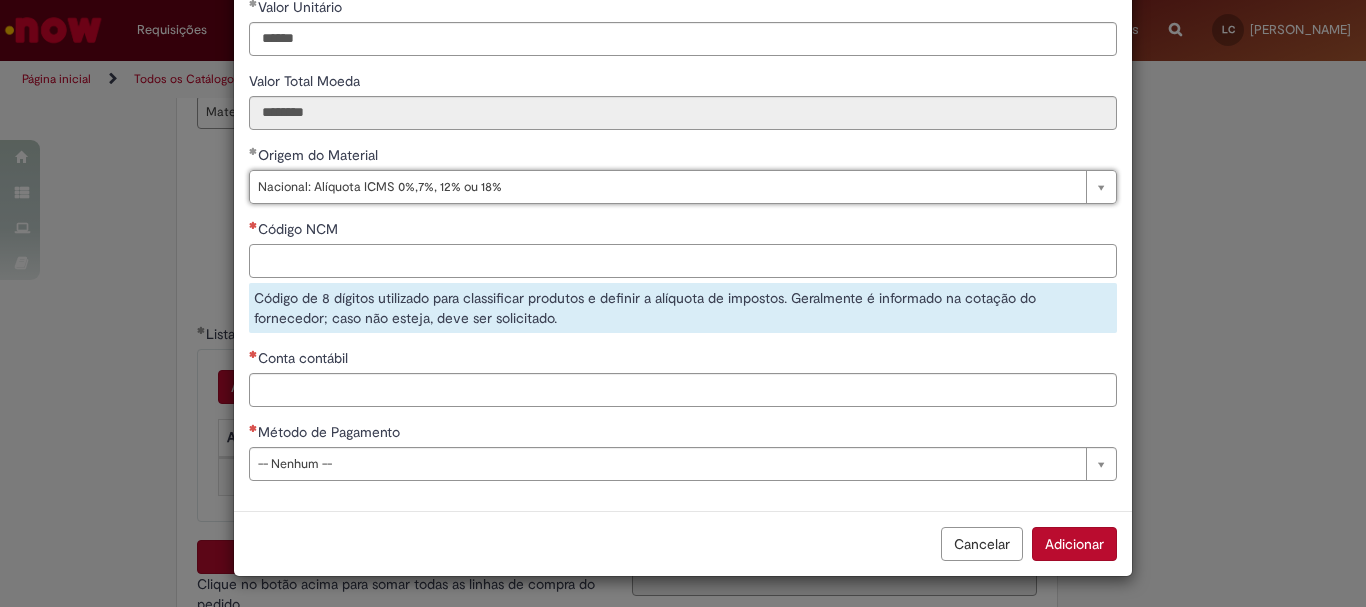 click on "Código NCM" at bounding box center (683, 261) 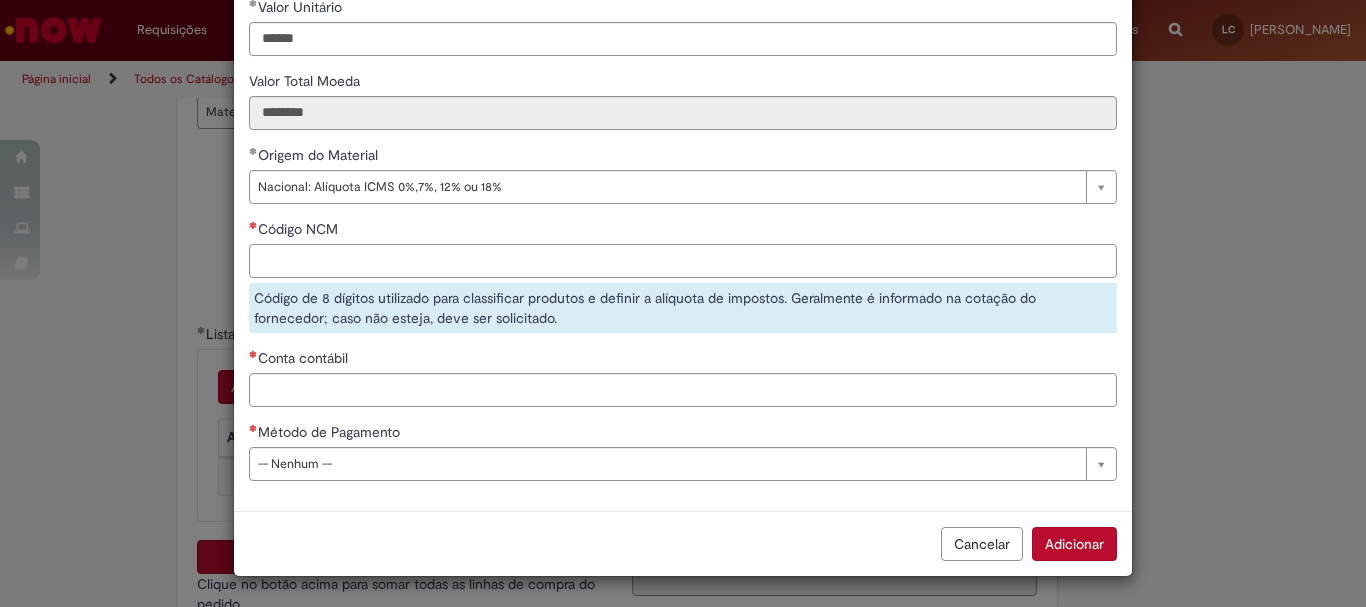 paste on "********" 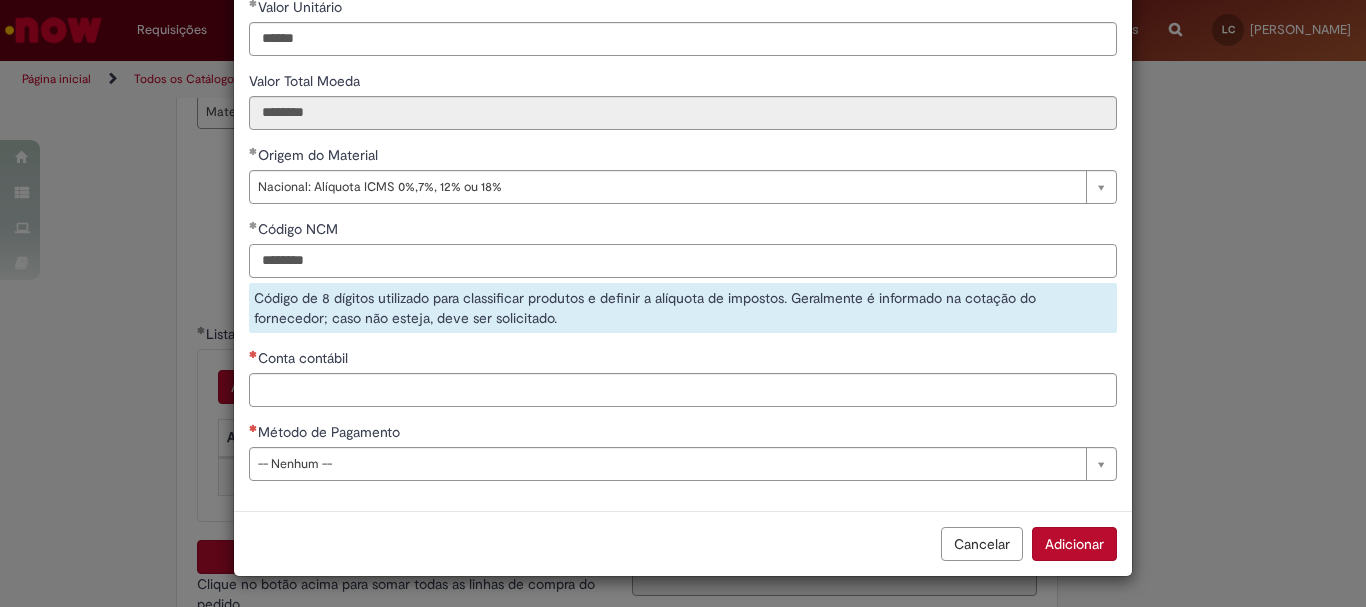 type on "********" 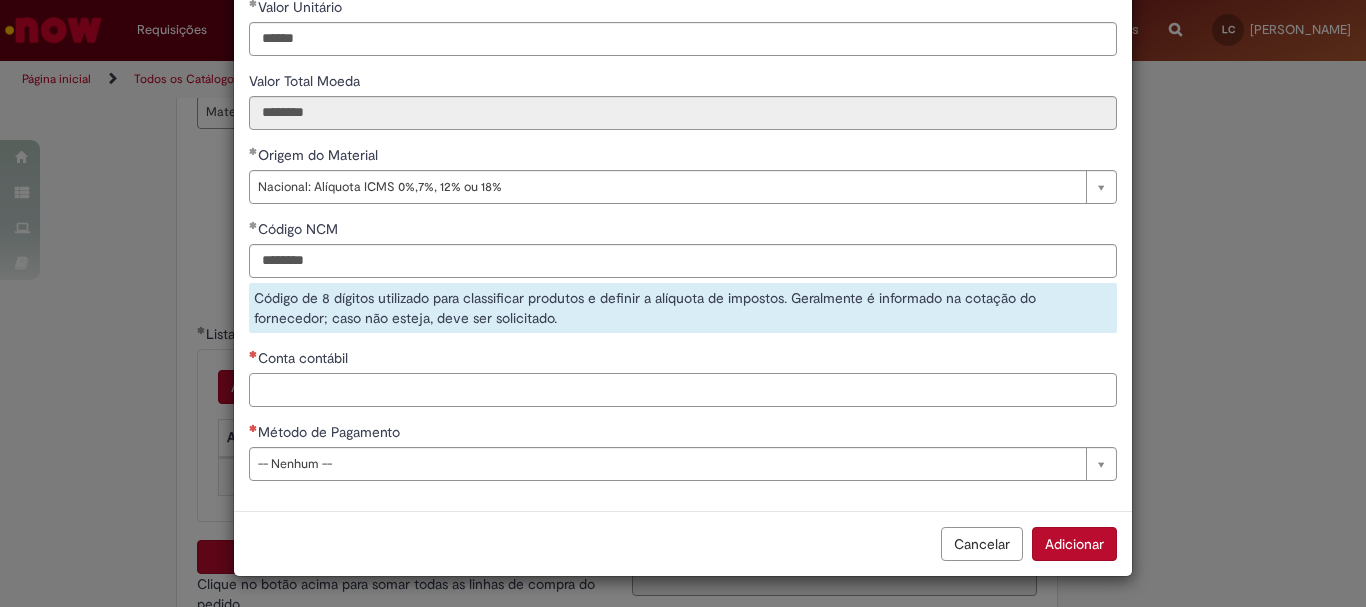click on "Conta contábil" at bounding box center (683, 390) 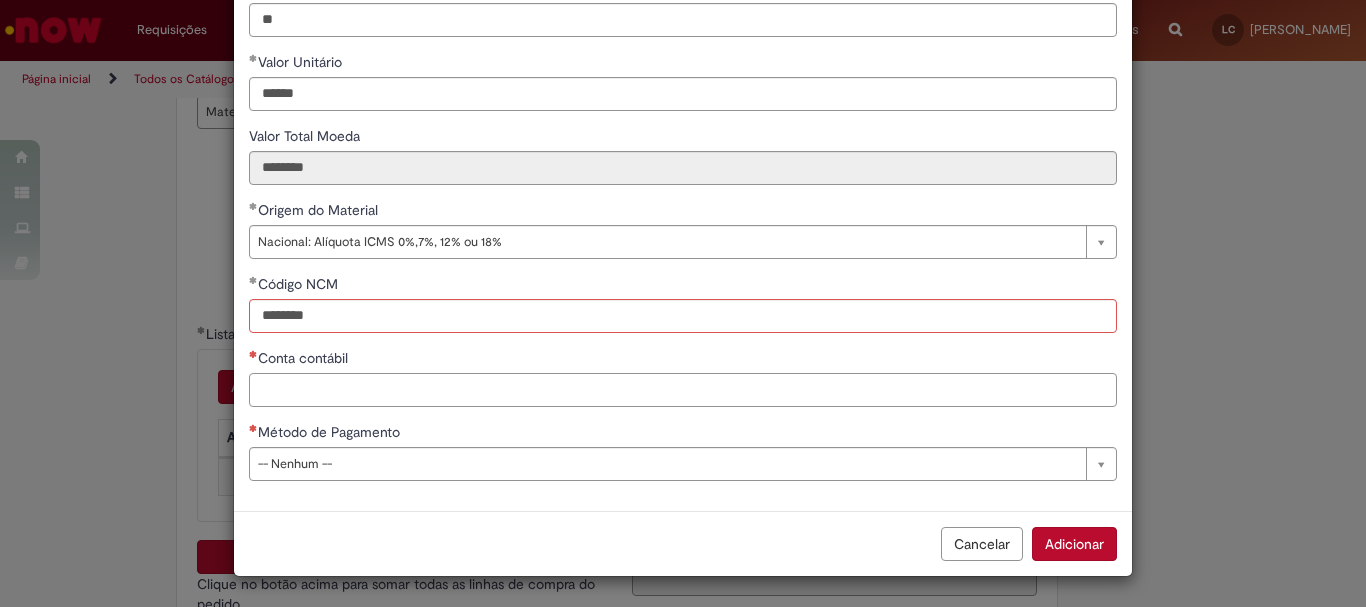 scroll, scrollTop: 273, scrollLeft: 0, axis: vertical 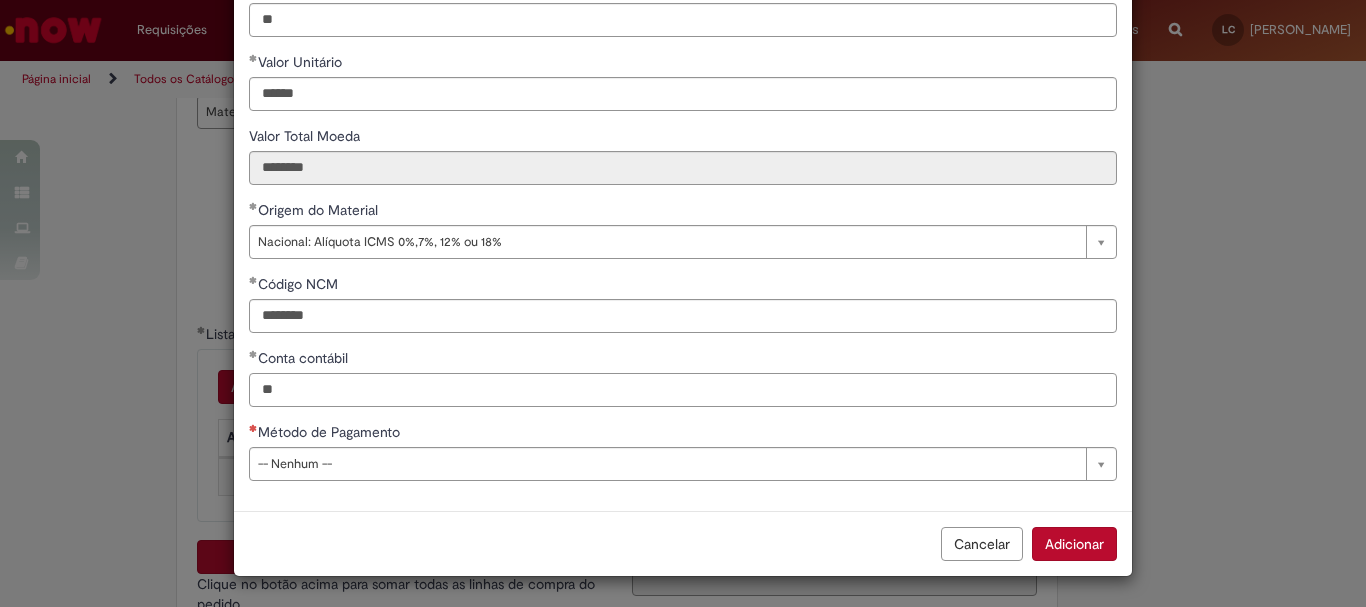 type on "*" 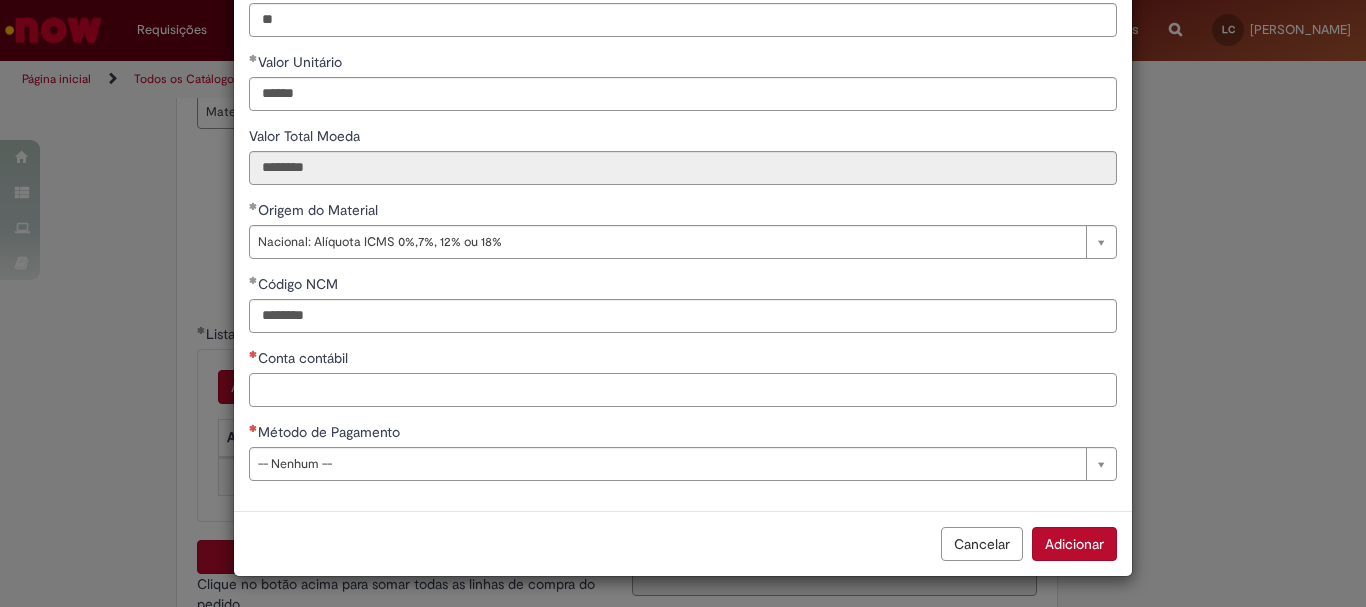 click on "Conta contábil" at bounding box center (683, 390) 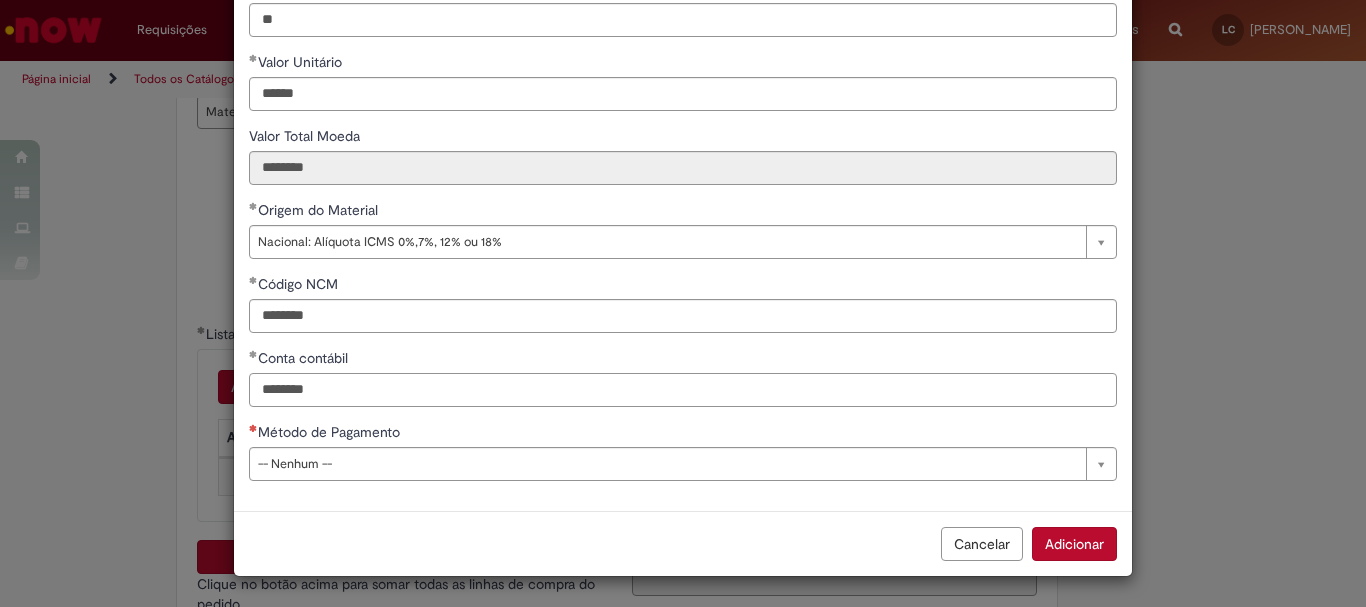 type on "********" 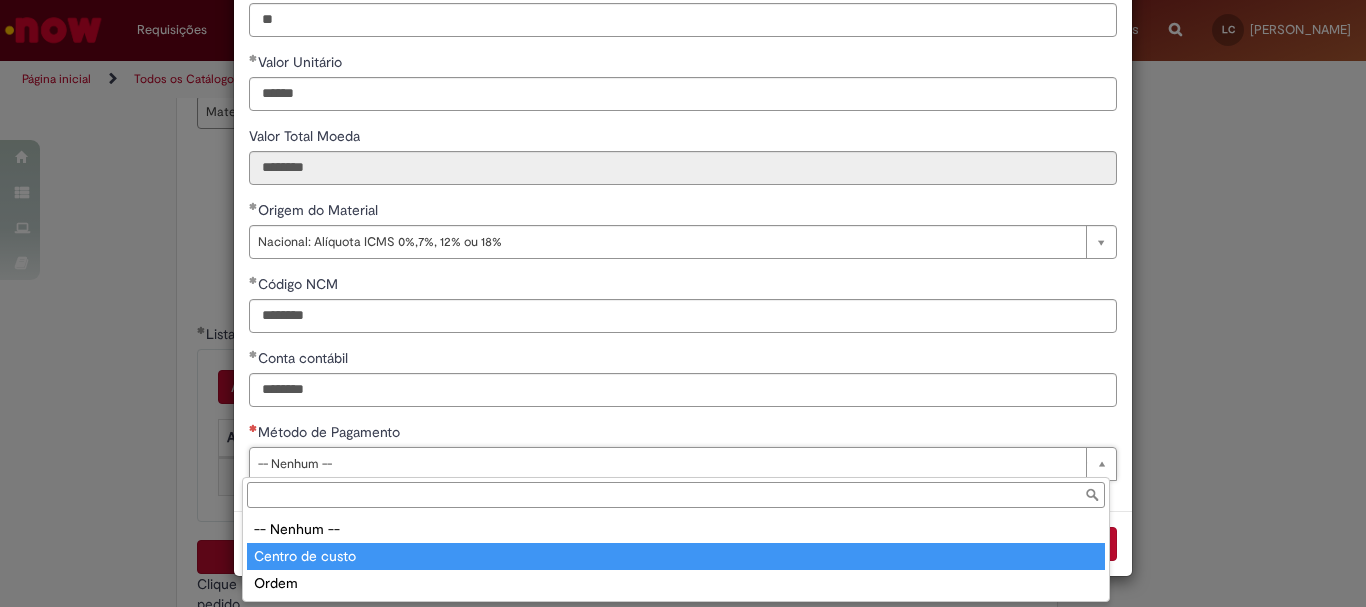 type on "**********" 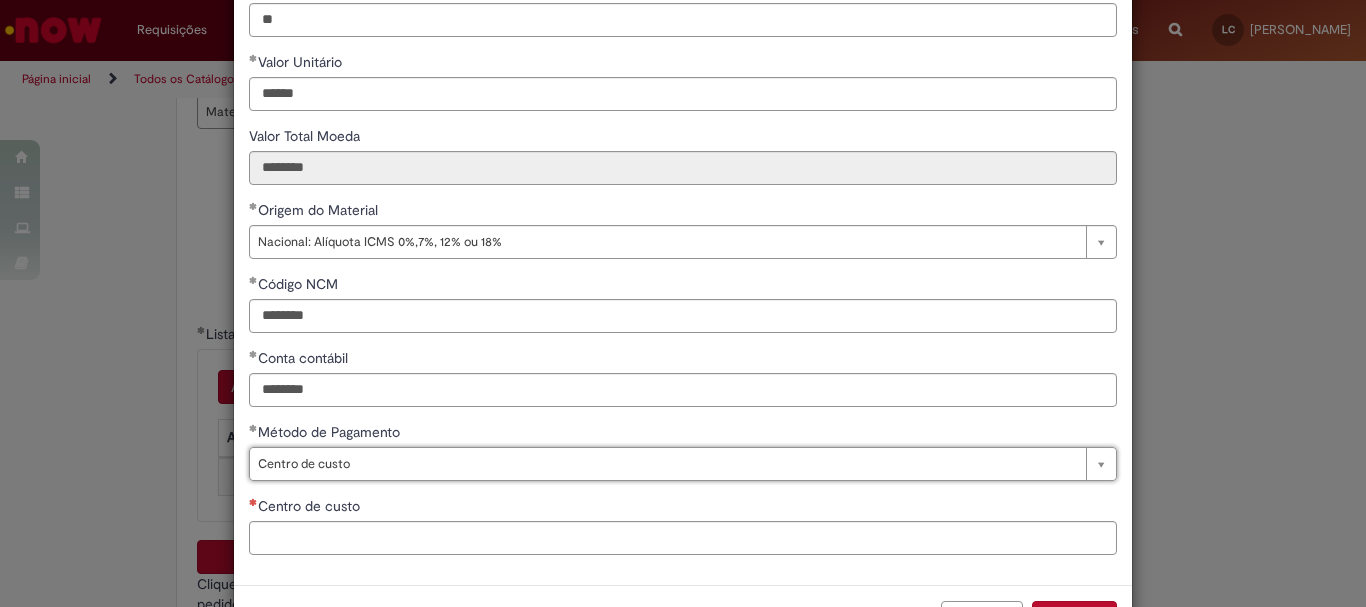 scroll, scrollTop: 347, scrollLeft: 0, axis: vertical 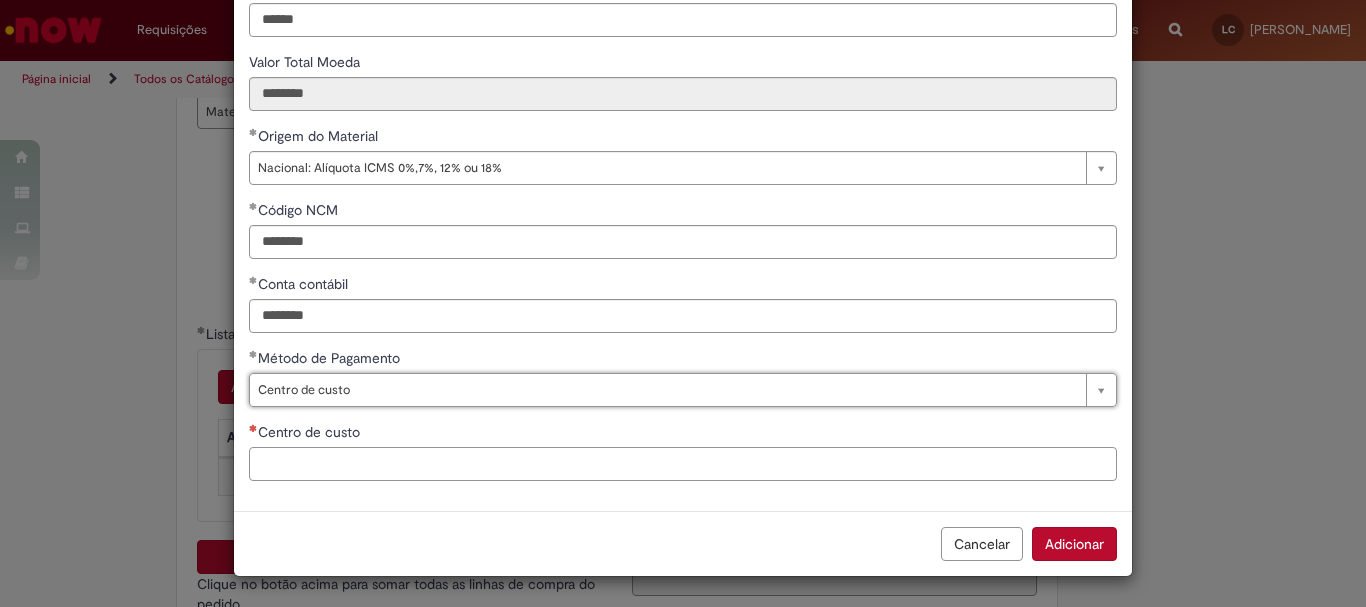 click on "Centro de custo" at bounding box center [683, 464] 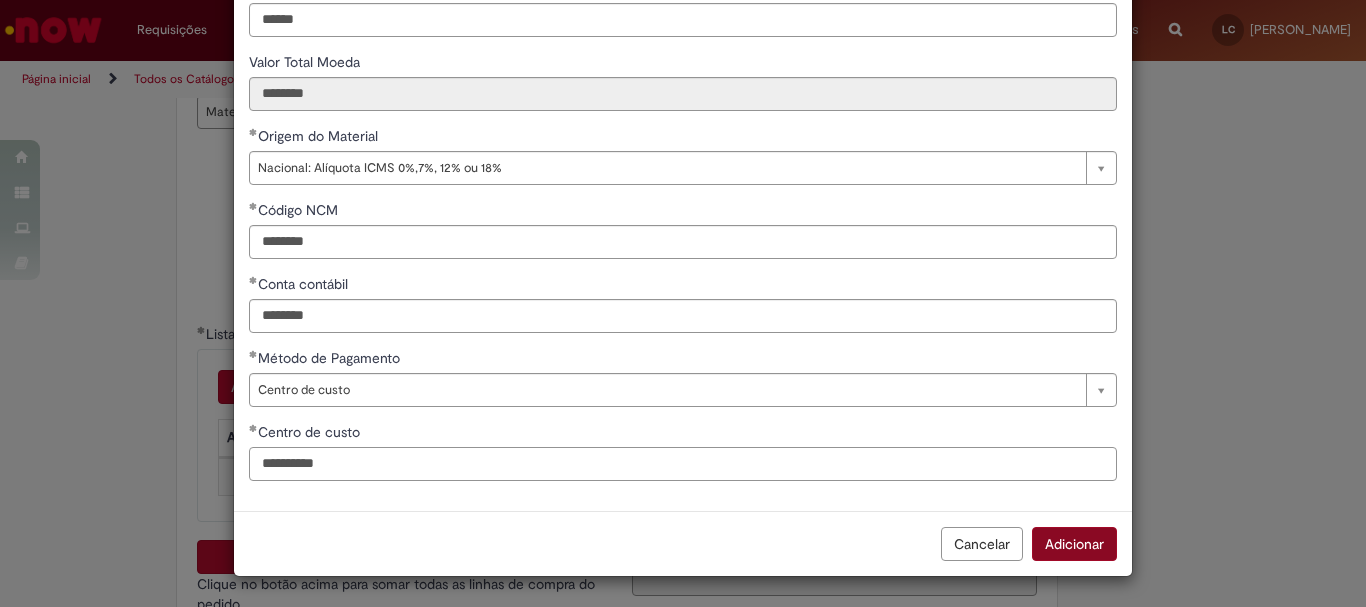 type on "**********" 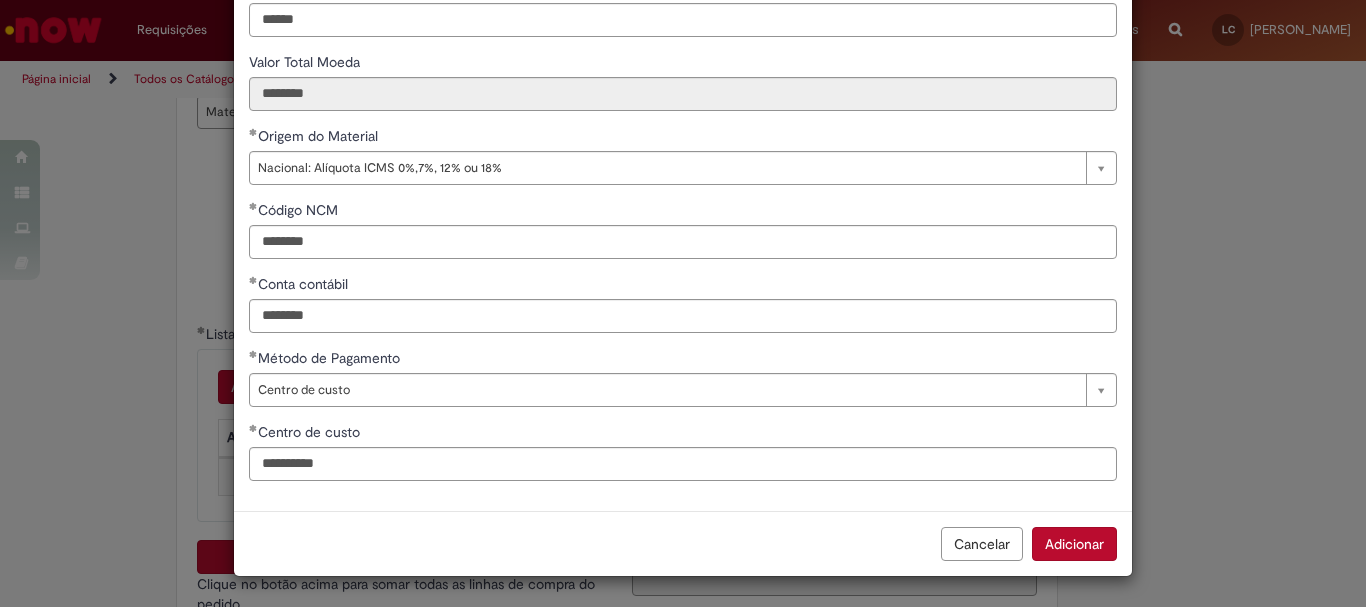 click on "Adicionar" at bounding box center [1074, 544] 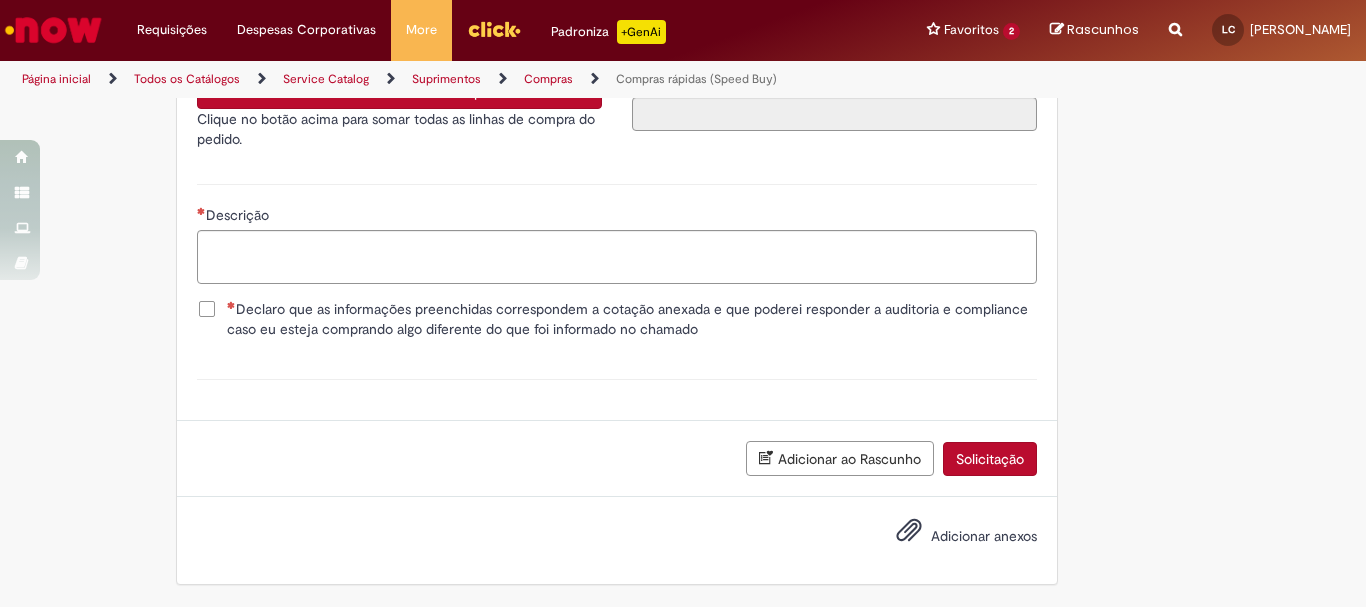 scroll, scrollTop: 3441, scrollLeft: 0, axis: vertical 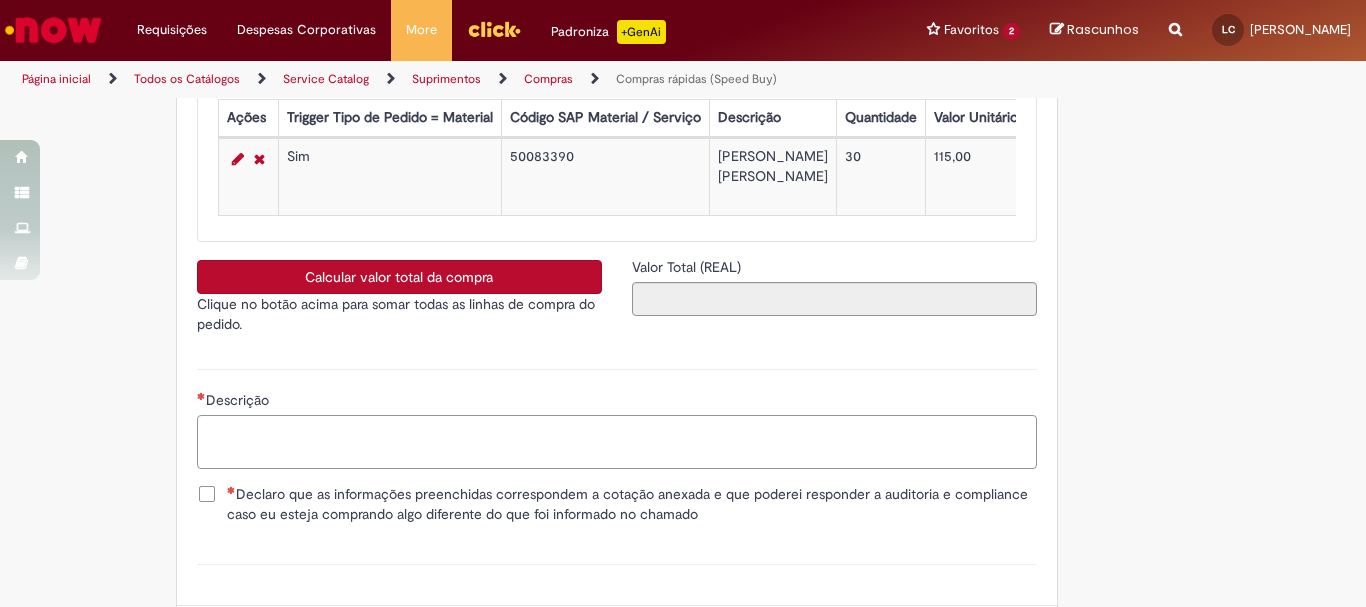 click on "Descrição" at bounding box center (617, 442) 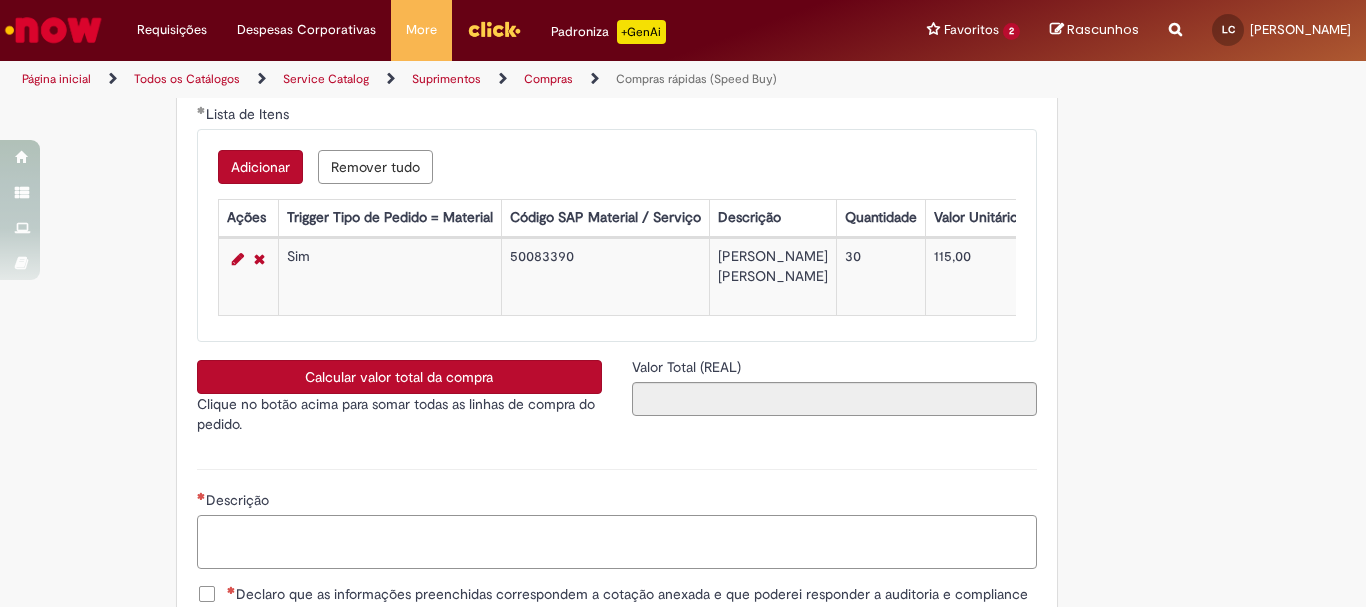 scroll, scrollTop: 3441, scrollLeft: 0, axis: vertical 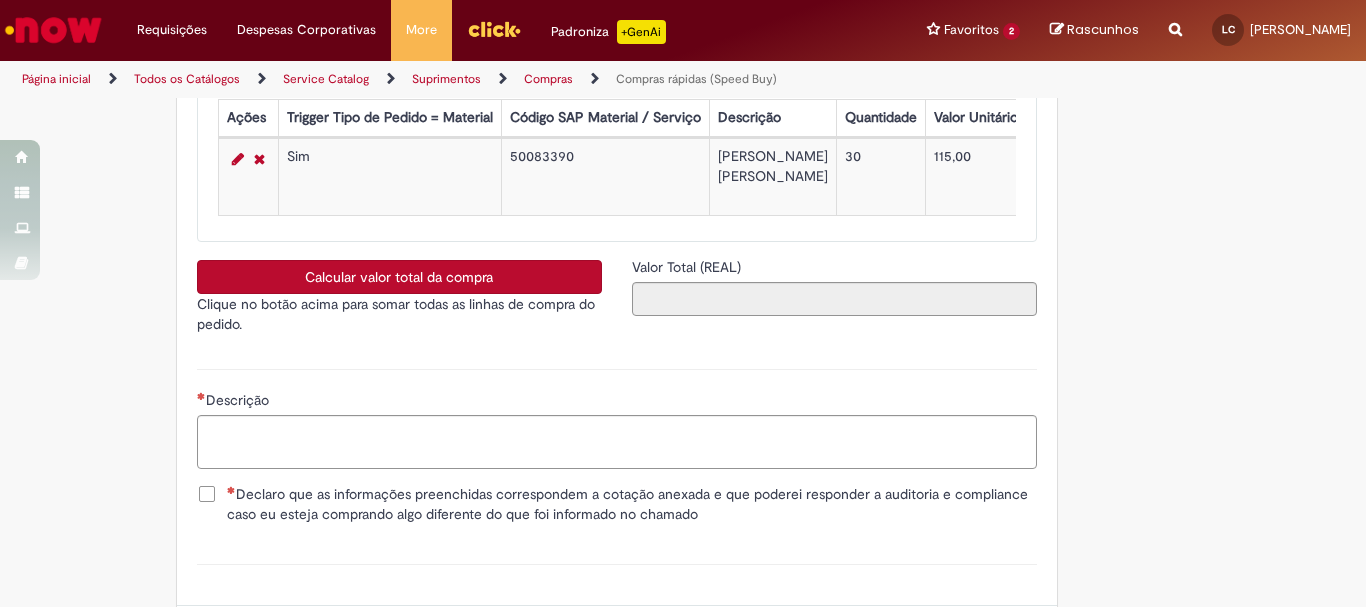 click on "Calcular valor total da compra" at bounding box center (399, 277) 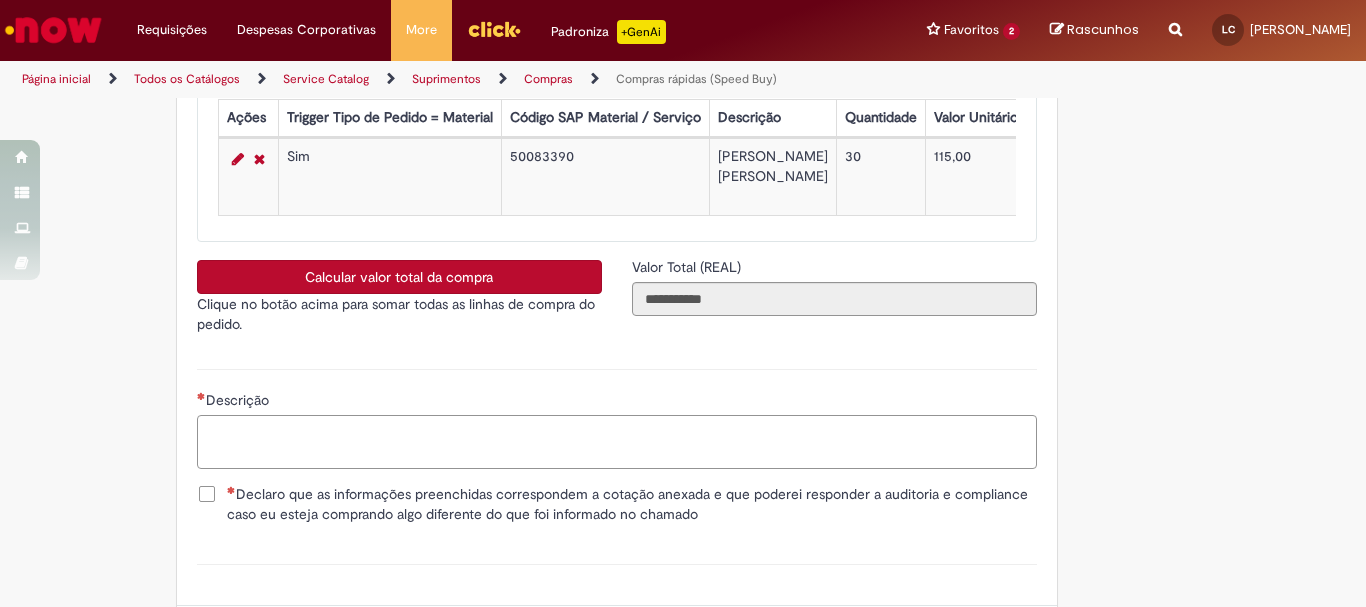 click on "Descrição" at bounding box center (617, 442) 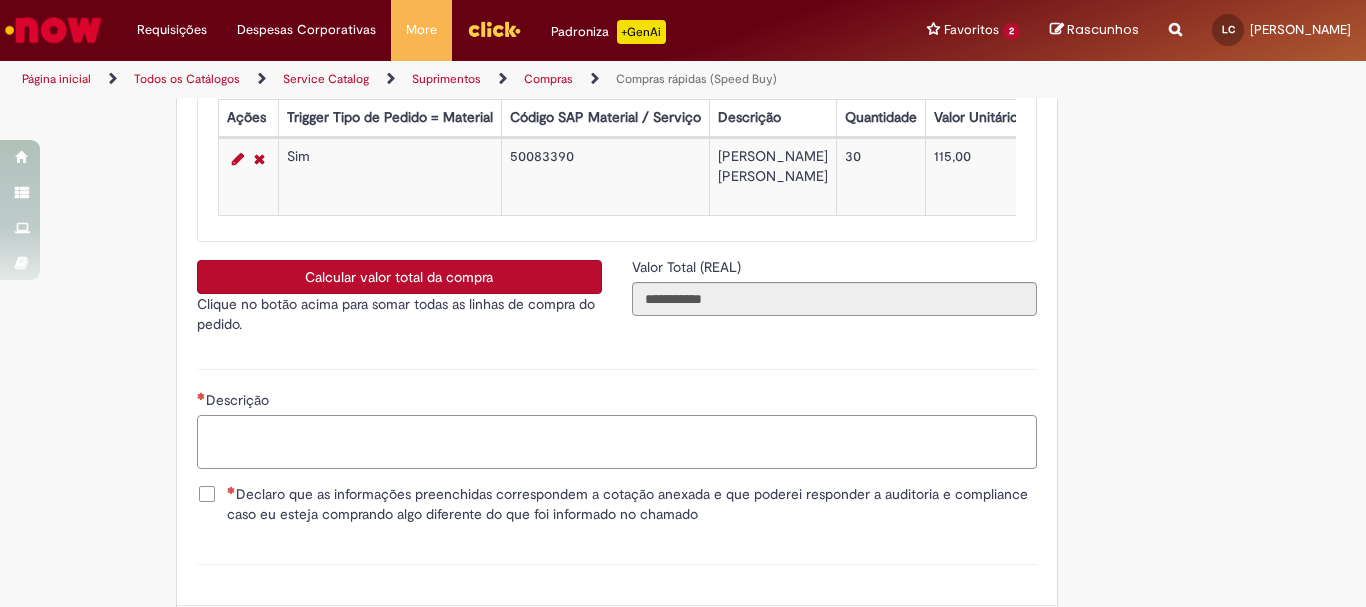 type on "*" 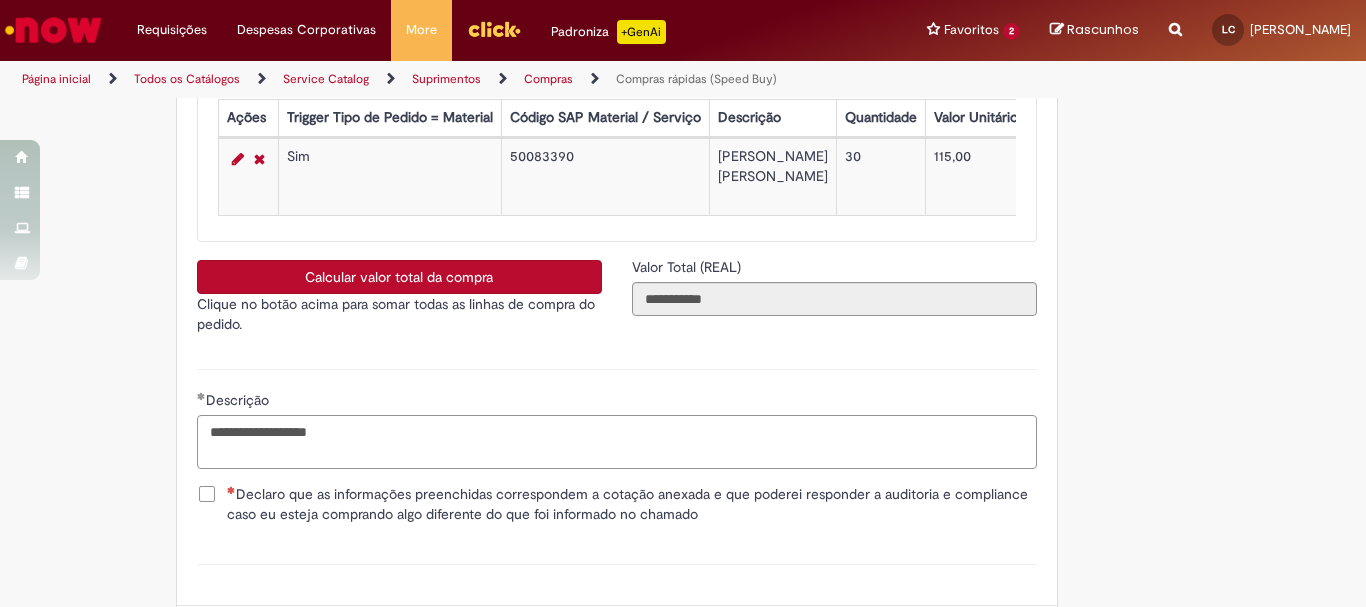 click on "**********" at bounding box center [617, 442] 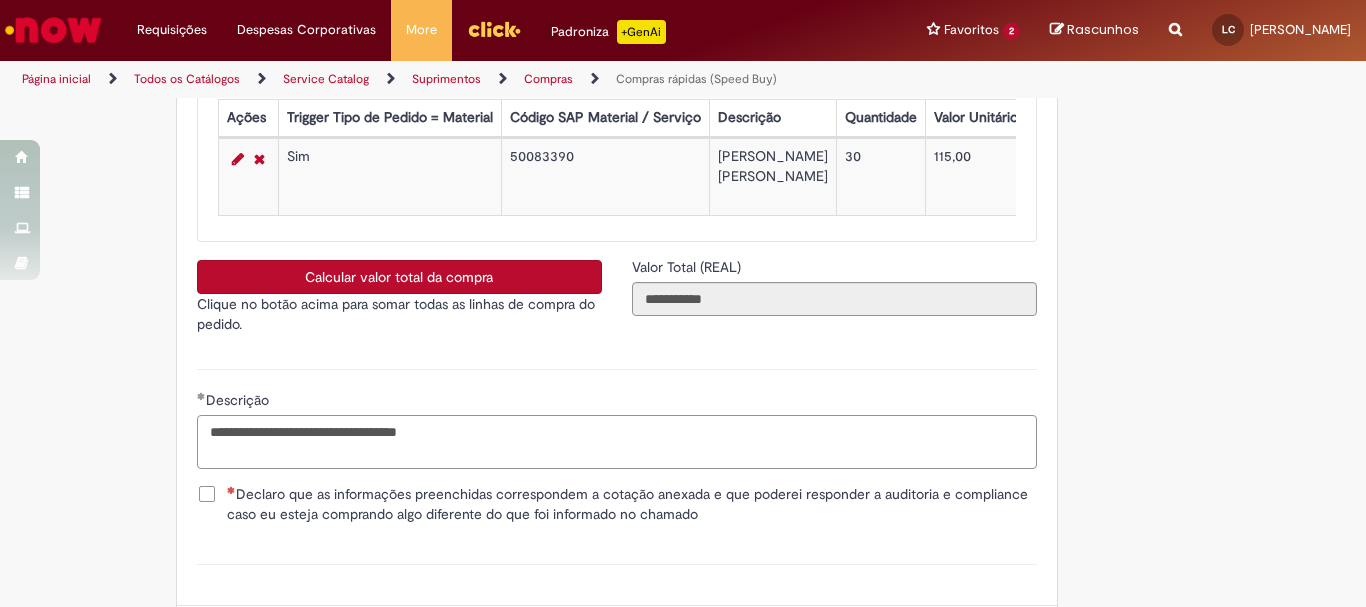 scroll, scrollTop: 3641, scrollLeft: 0, axis: vertical 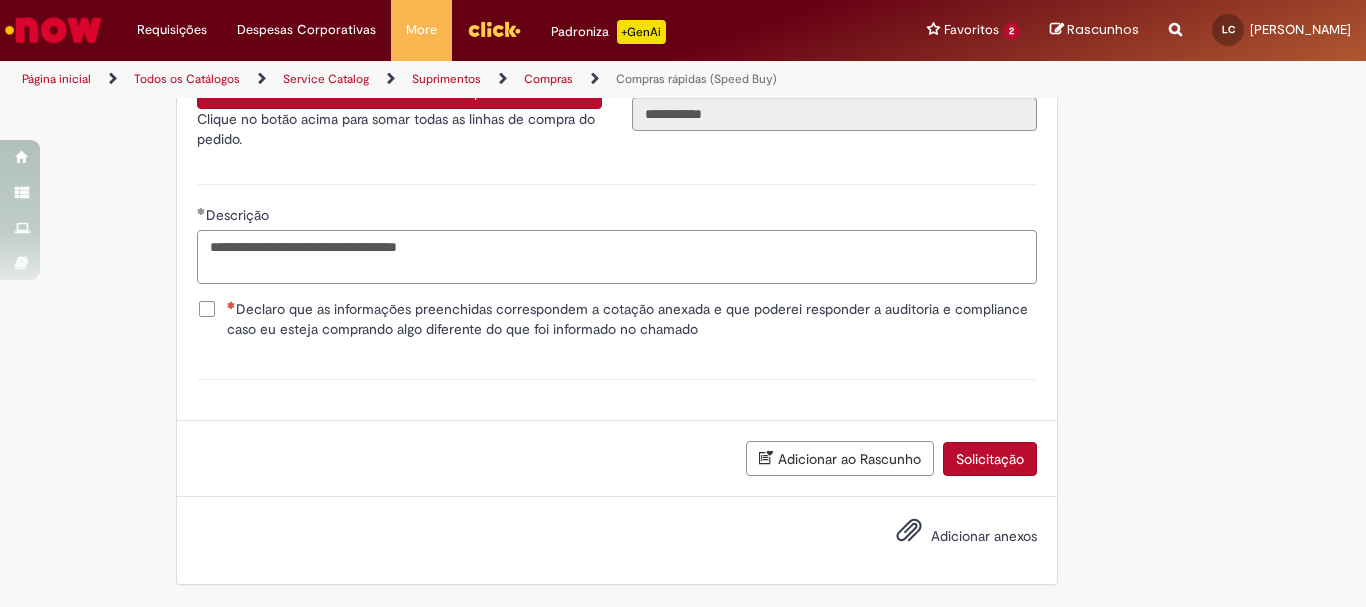 type on "**********" 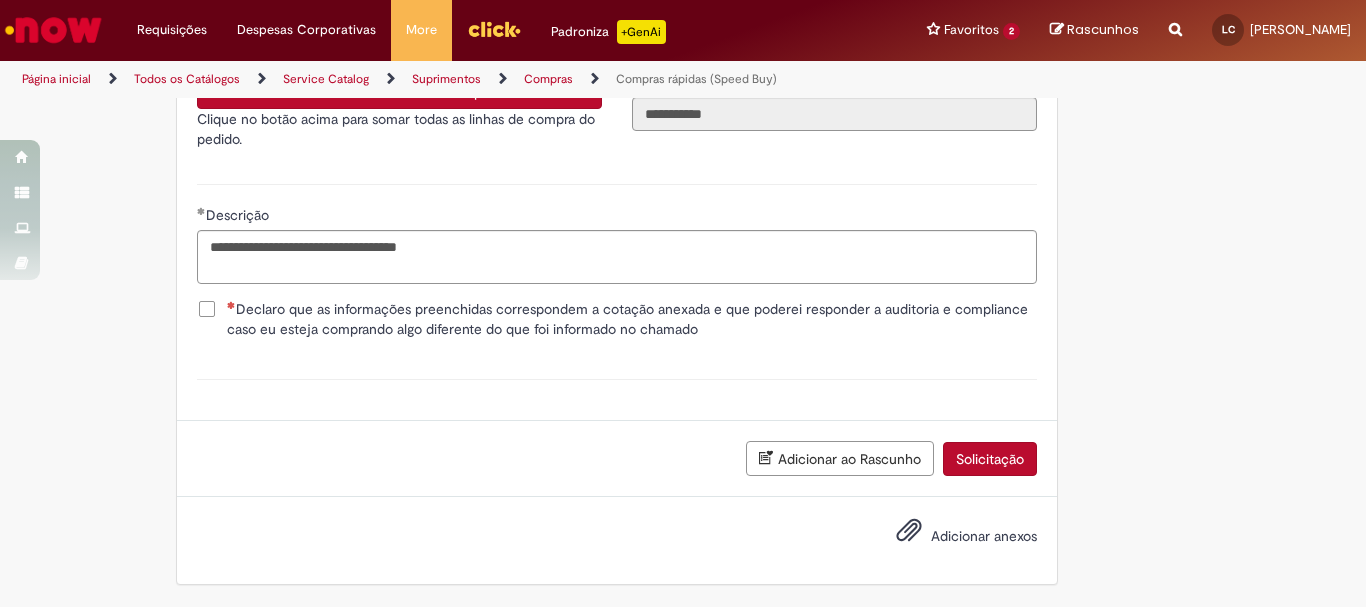 click on "Declaro que as informações preenchidas correspondem a cotação anexada e que poderei responder a auditoria e compliance caso eu esteja comprando algo diferente do que foi informado no chamado" at bounding box center [617, 321] 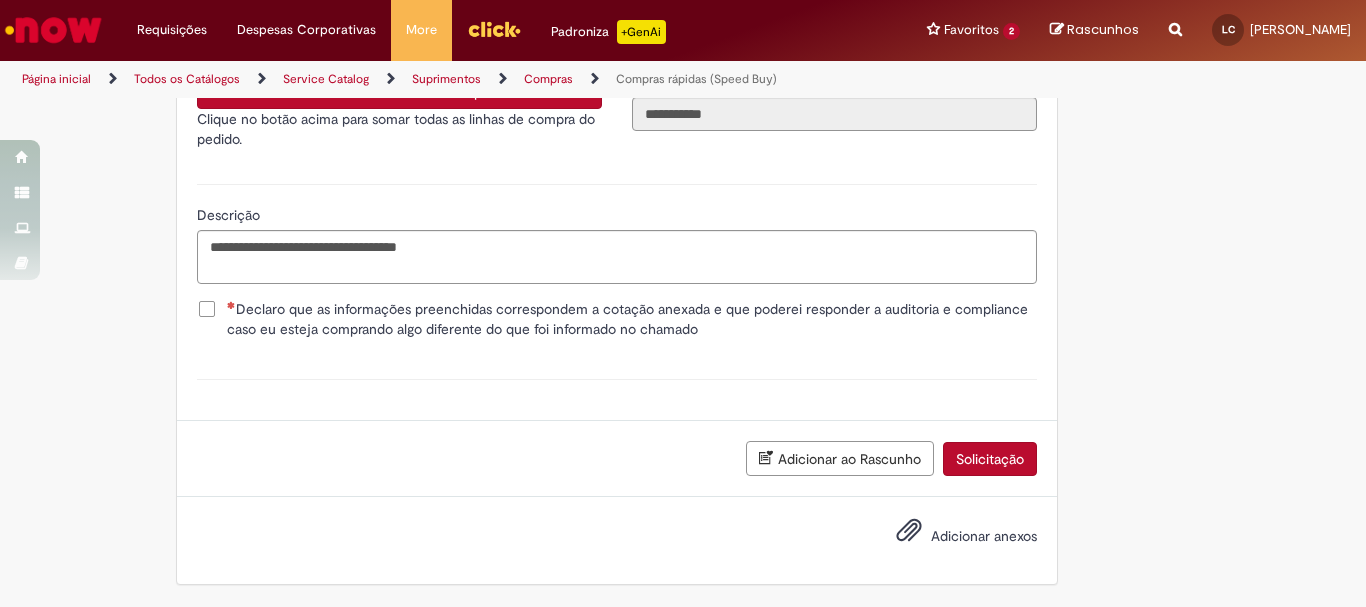click on "Declaro que as informações preenchidas correspondem a cotação anexada e que poderei responder a auditoria e compliance caso eu esteja comprando algo diferente do que foi informado no chamado" at bounding box center [632, 319] 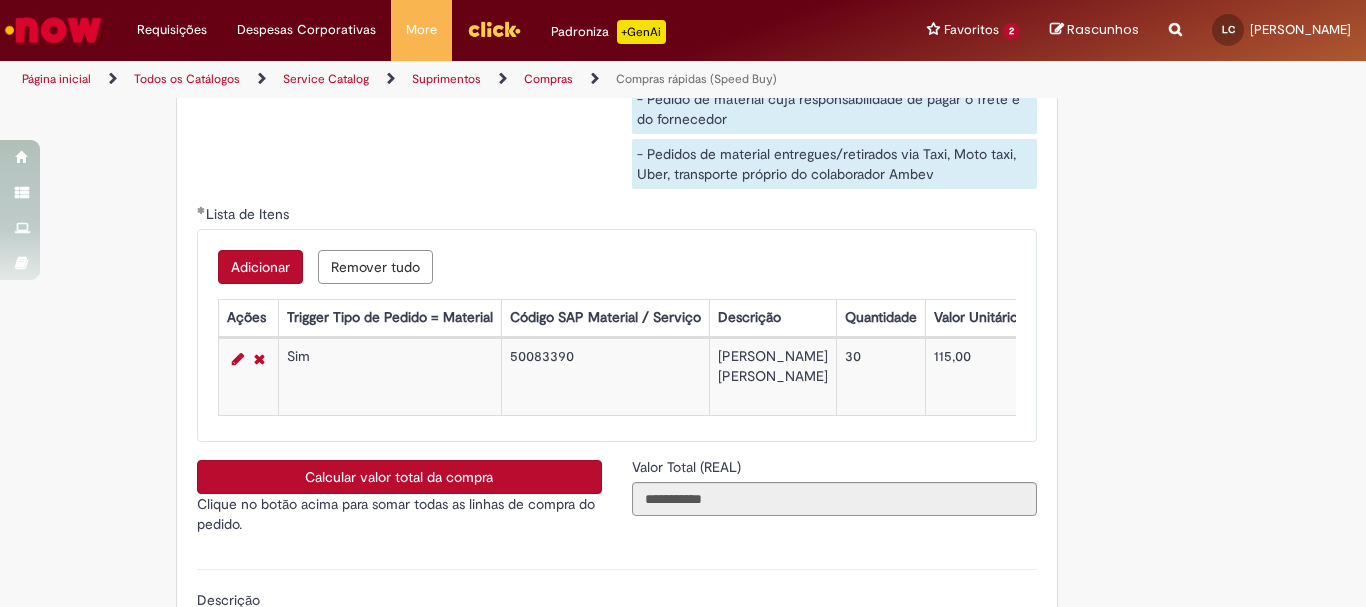 scroll, scrollTop: 3641, scrollLeft: 0, axis: vertical 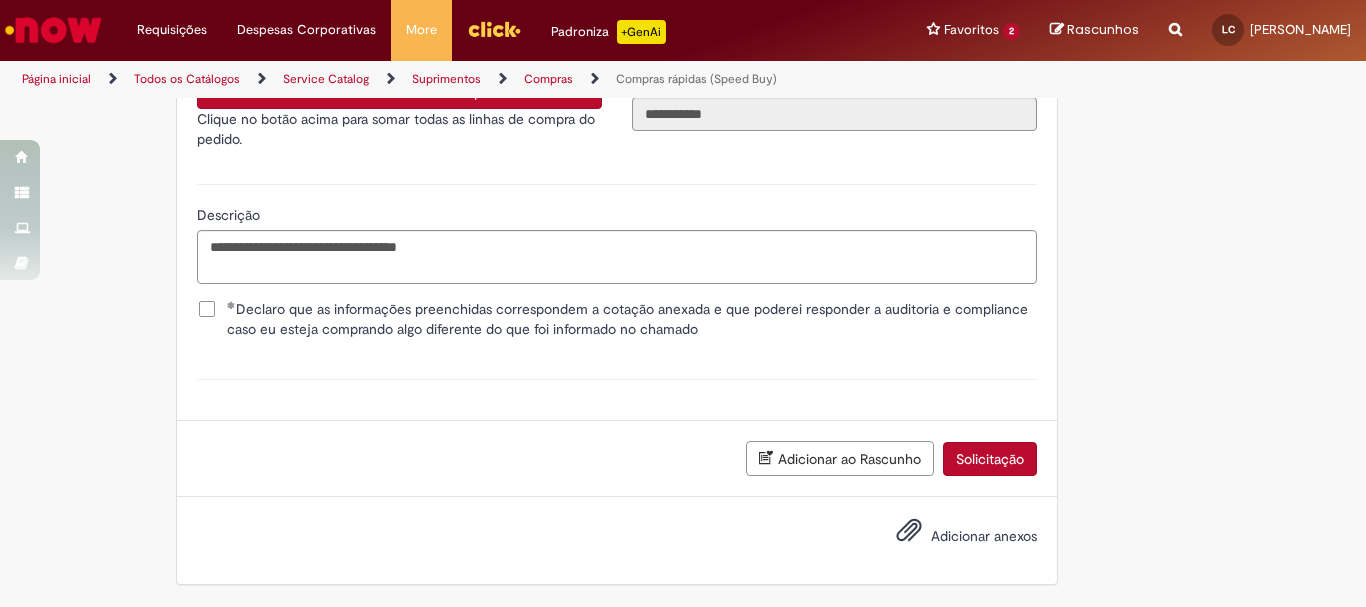 click on "Adicionar anexos" at bounding box center [984, 536] 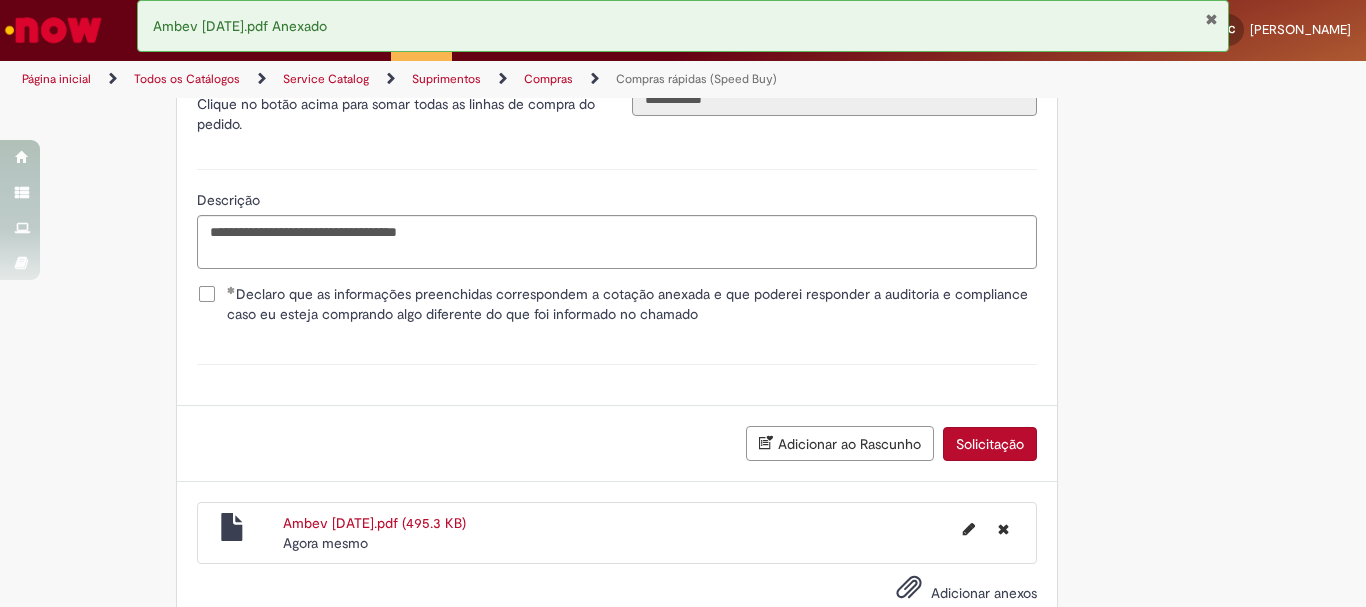 scroll, scrollTop: 3713, scrollLeft: 0, axis: vertical 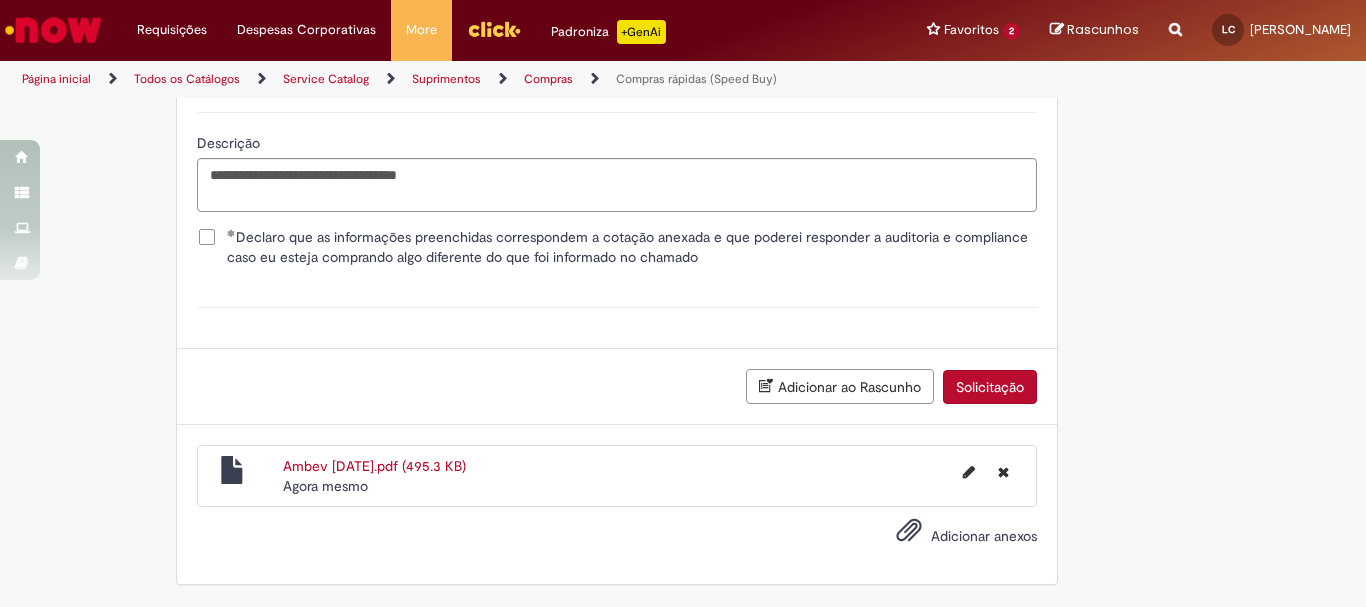 click on "Solicitação" at bounding box center (990, 387) 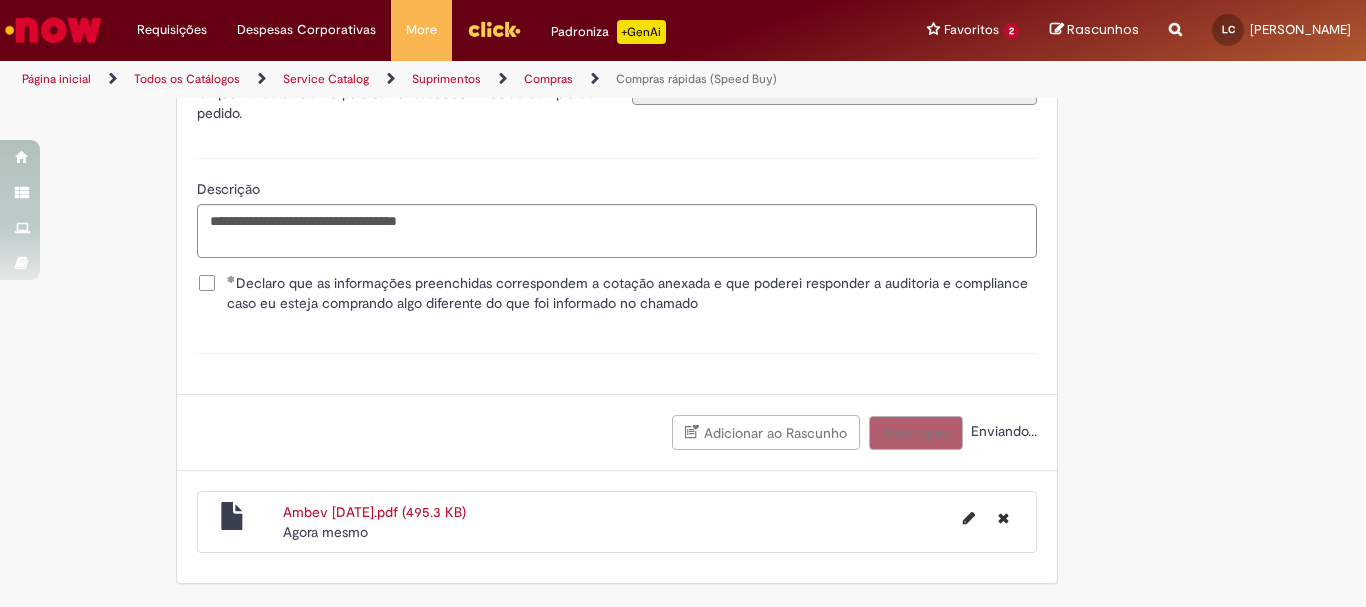 scroll, scrollTop: 3667, scrollLeft: 0, axis: vertical 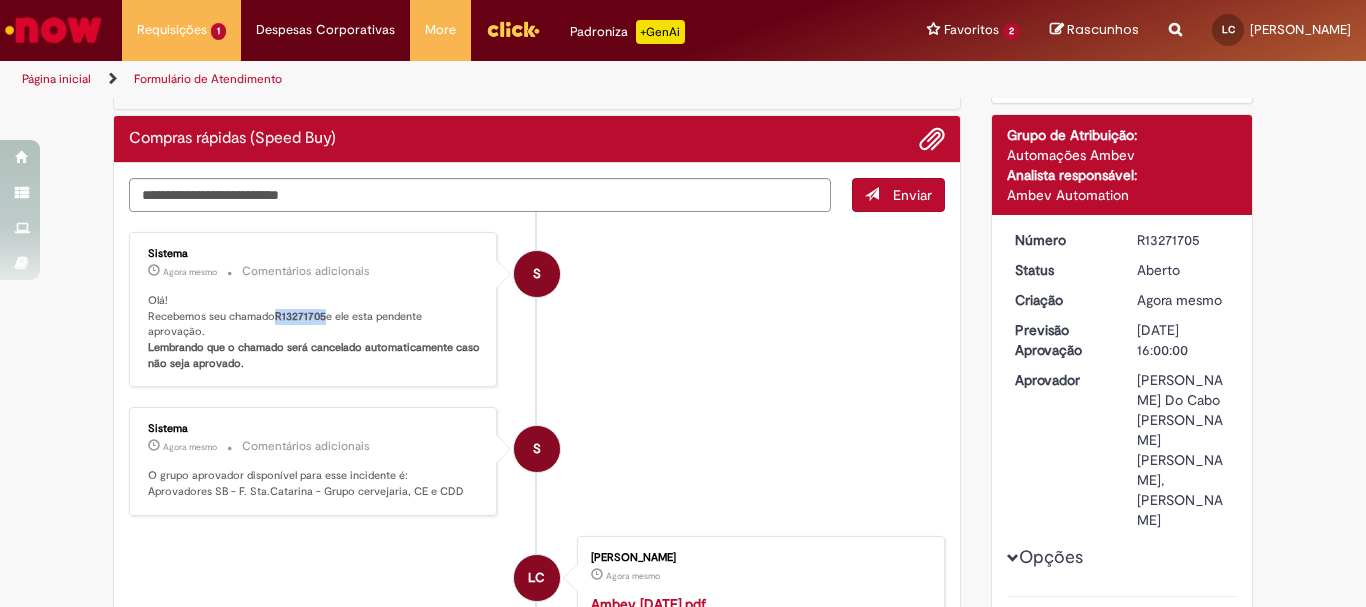 drag, startPoint x: 269, startPoint y: 315, endPoint x: 320, endPoint y: 322, distance: 51.47815 